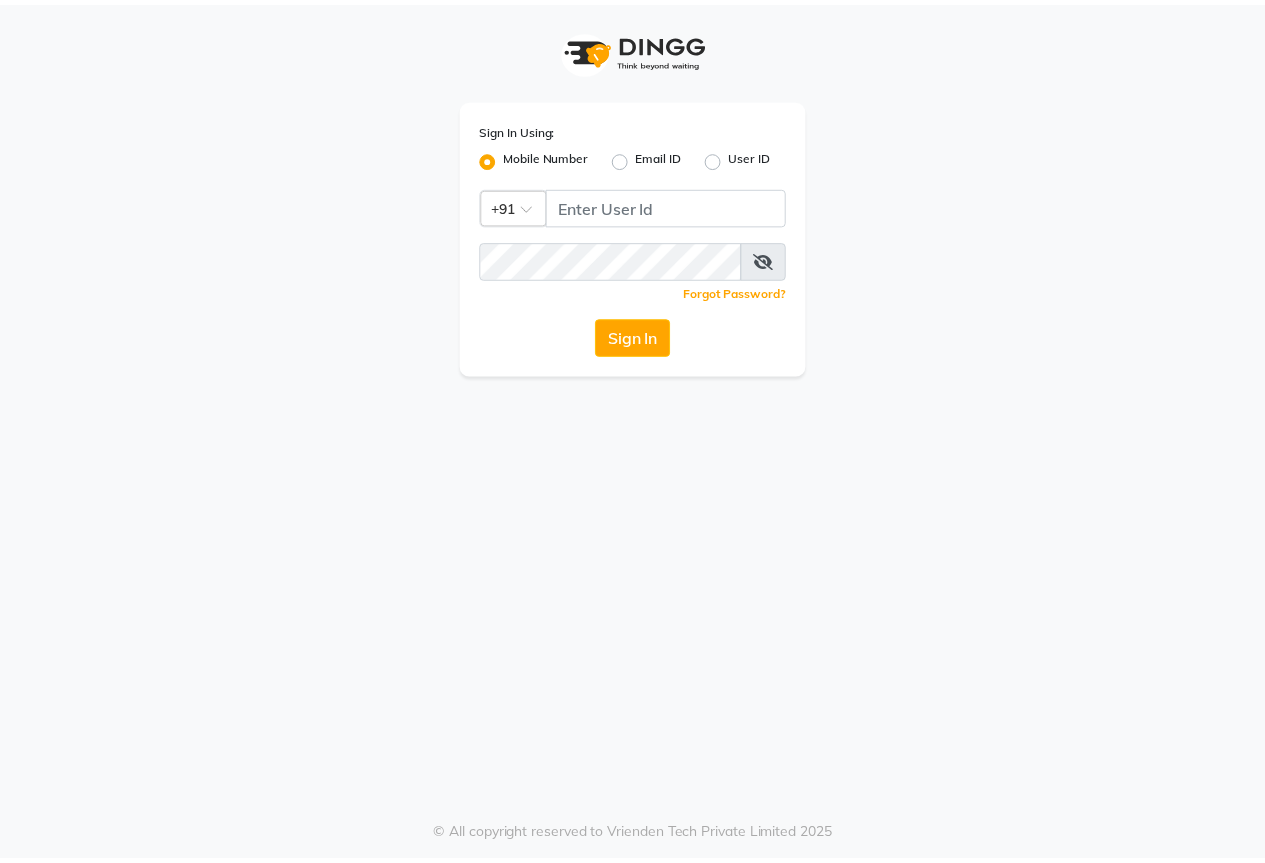 scroll, scrollTop: 0, scrollLeft: 0, axis: both 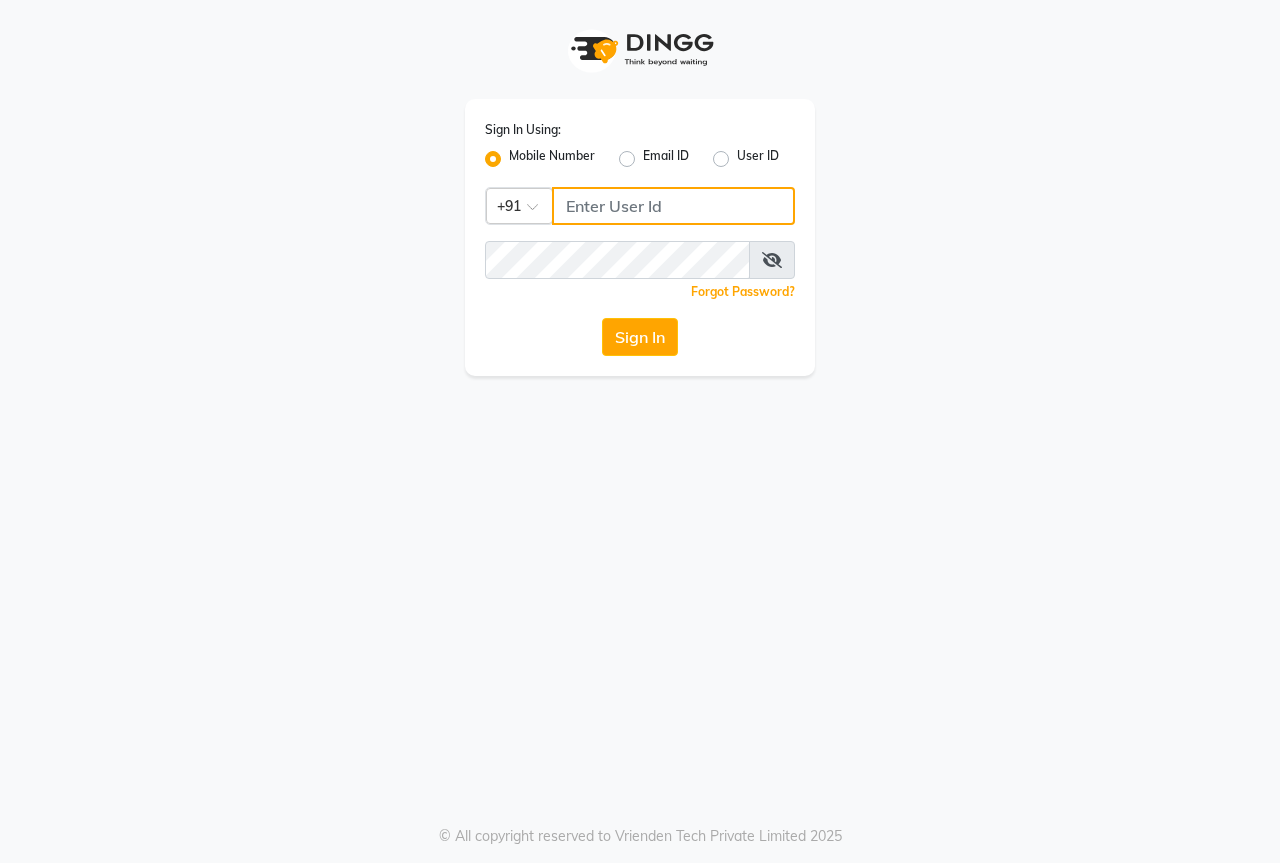 click 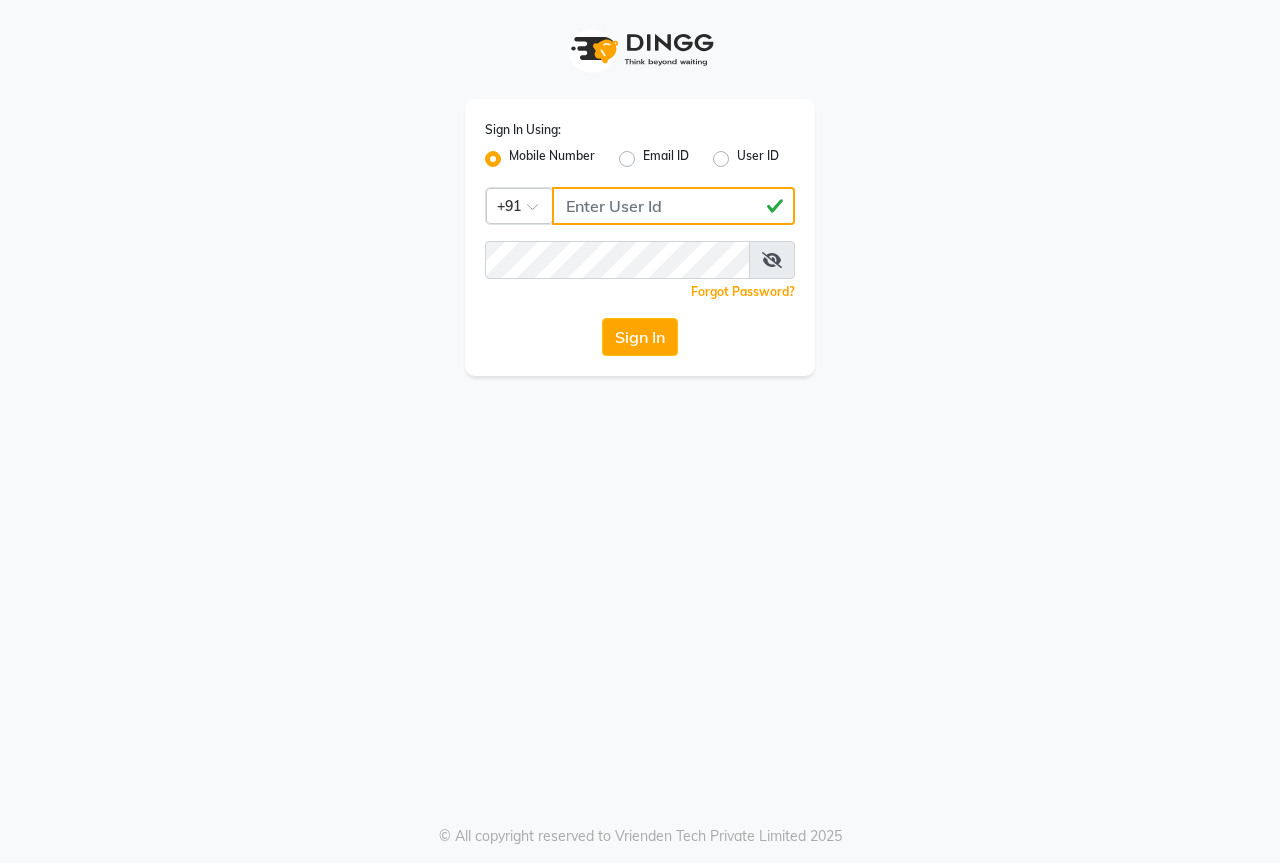 type on "[PHONE]" 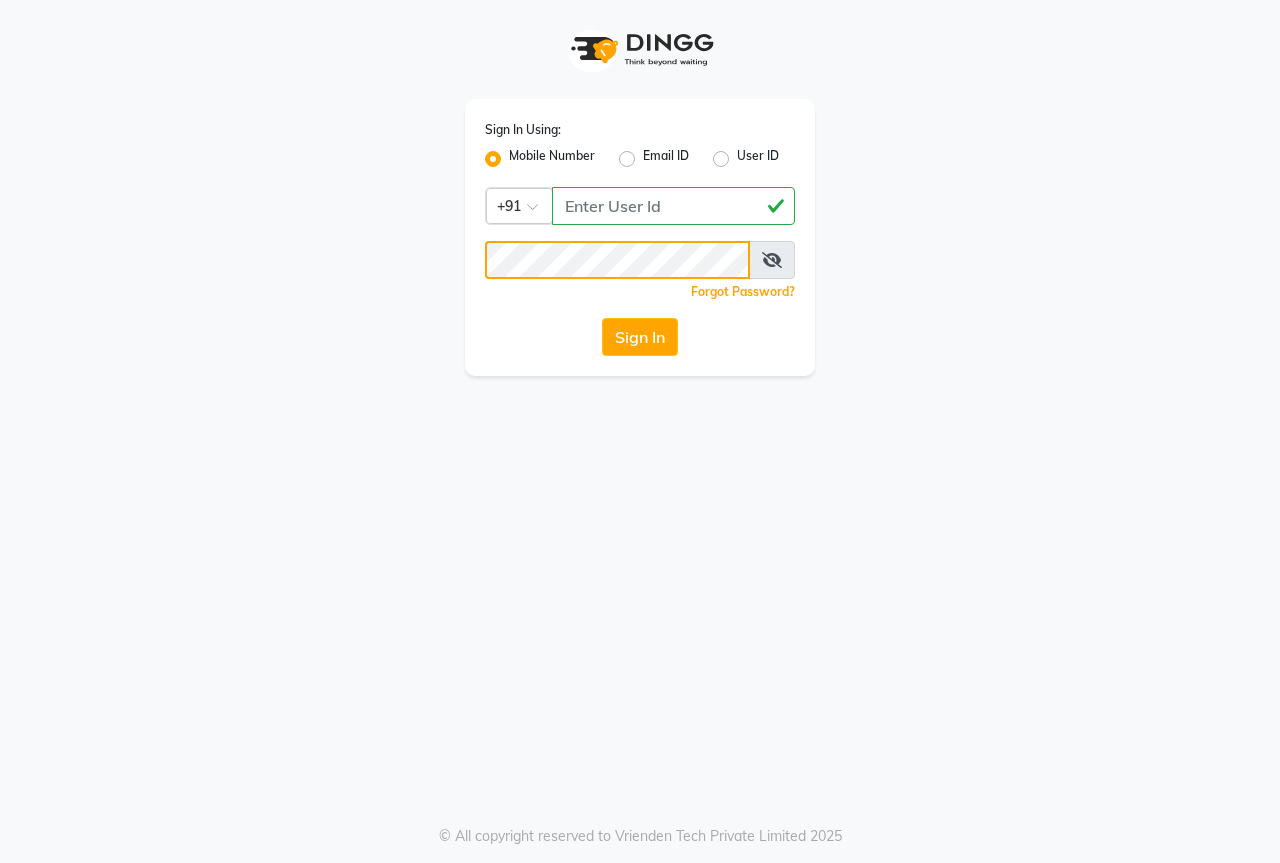 click on "Sign In" 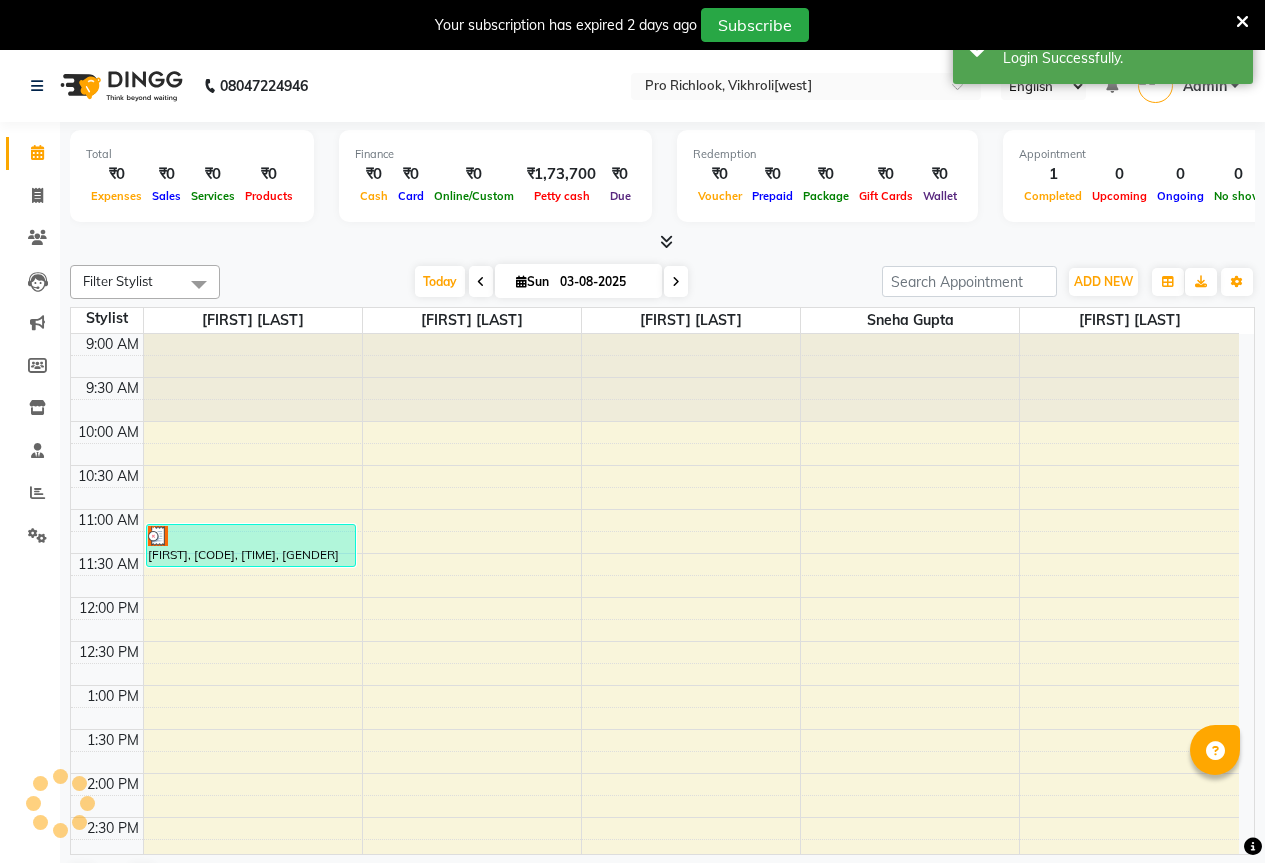 scroll, scrollTop: 0, scrollLeft: 0, axis: both 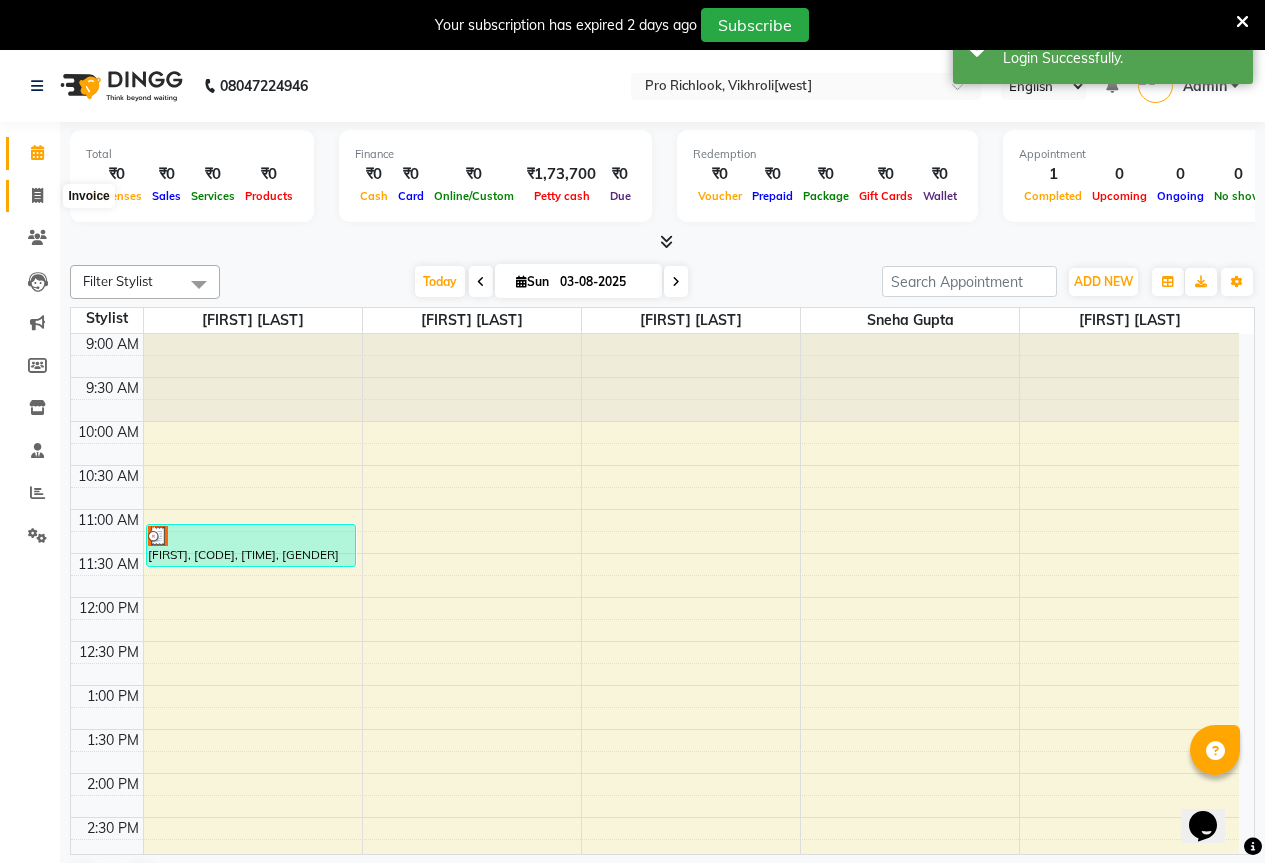 click 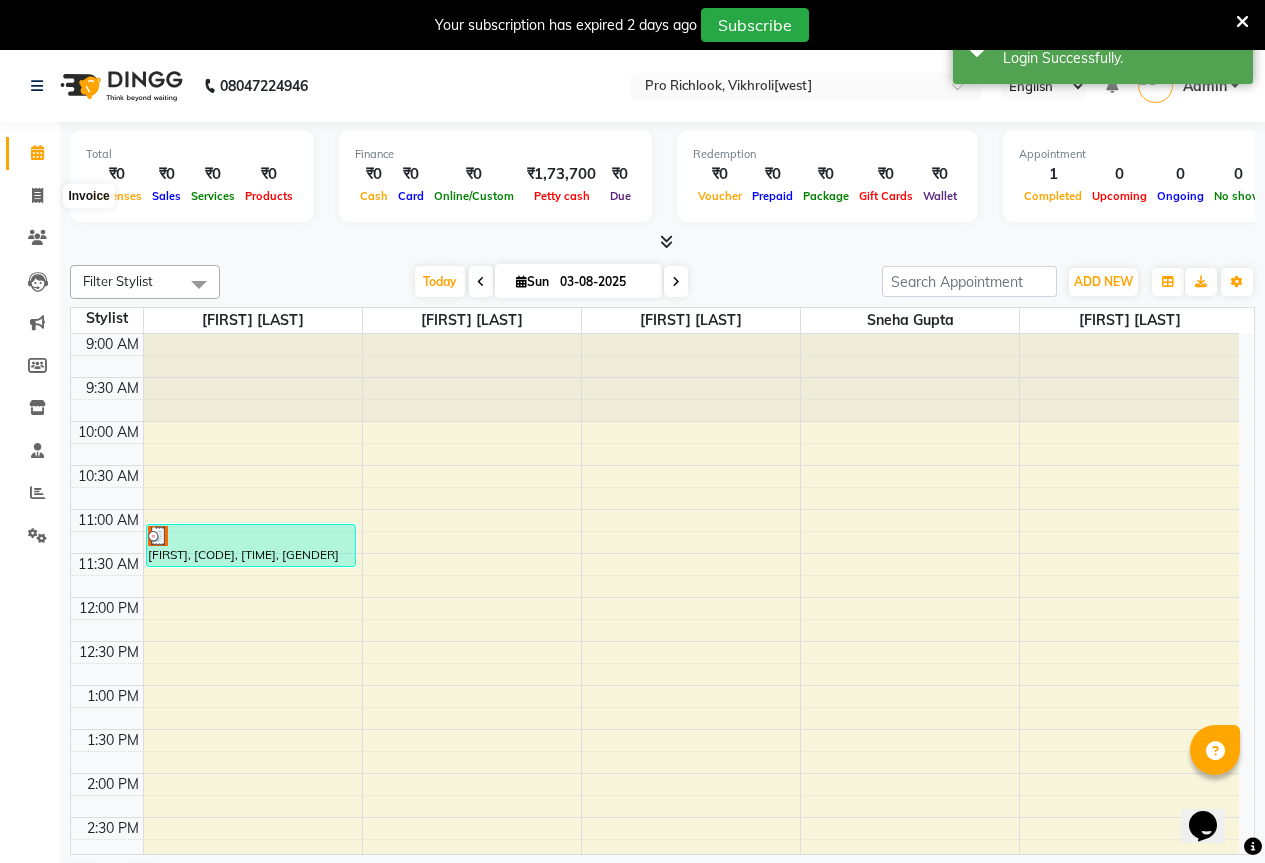 select on "6670" 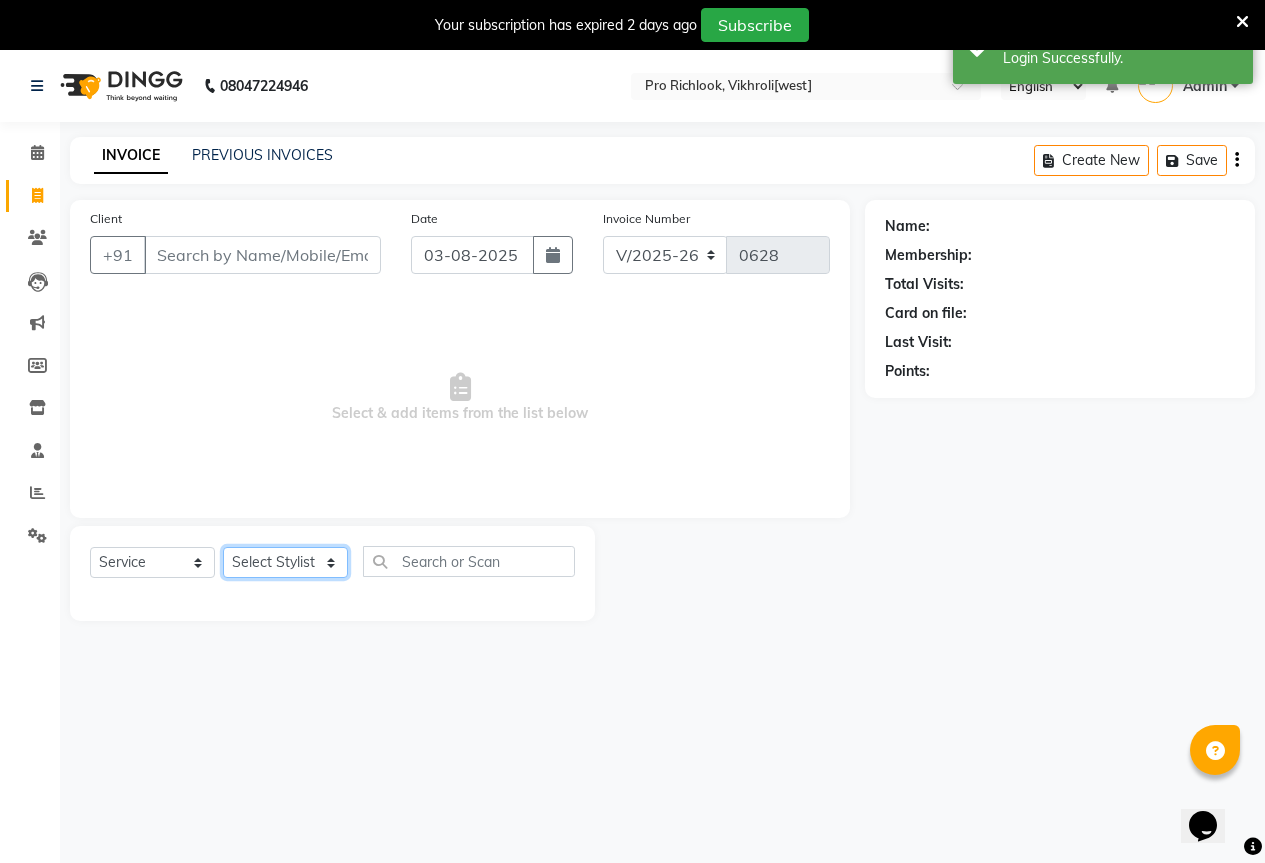 click on "Select Stylist [FIRST] [LAST] [FIRST] [LAST] [FIRST] [LAST] [FIRST] [LAST] [FIRST] [LAST]" 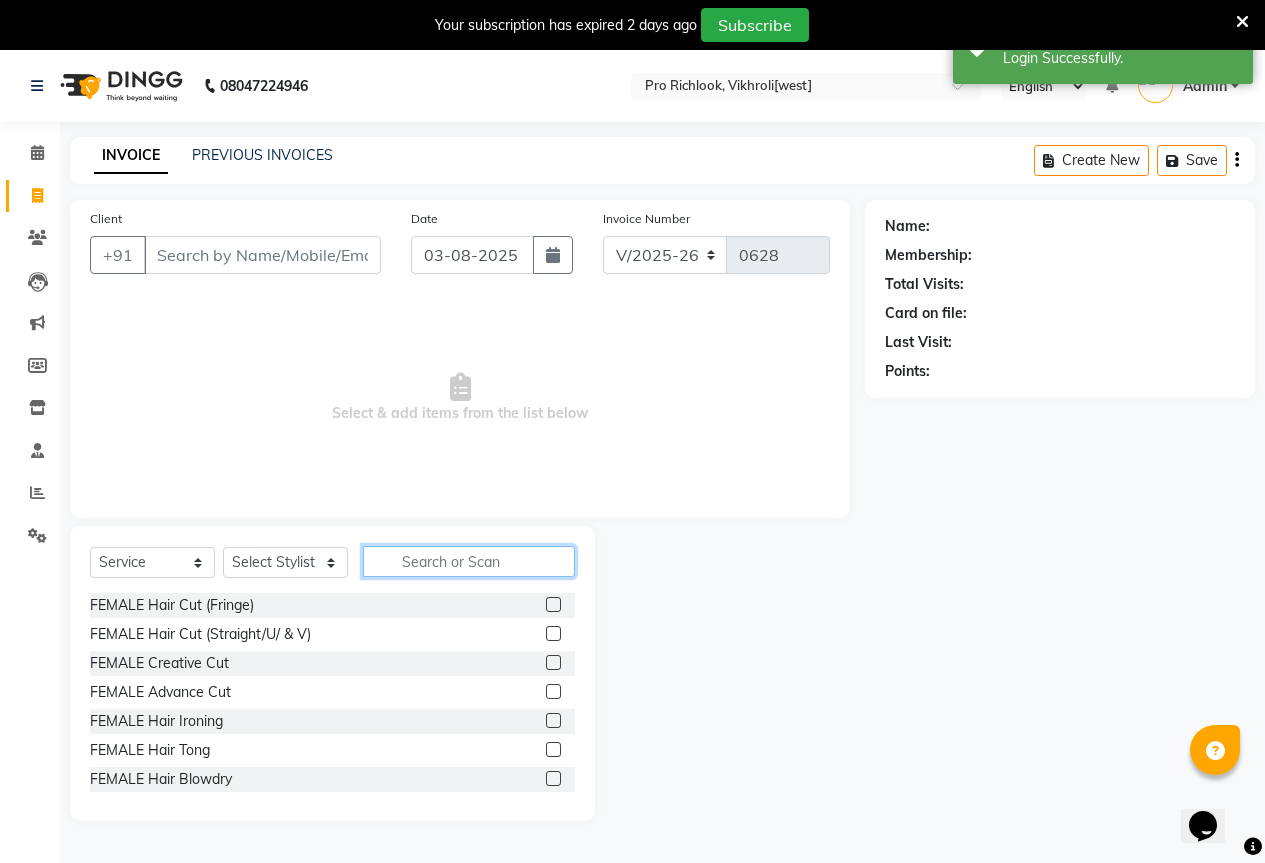 click 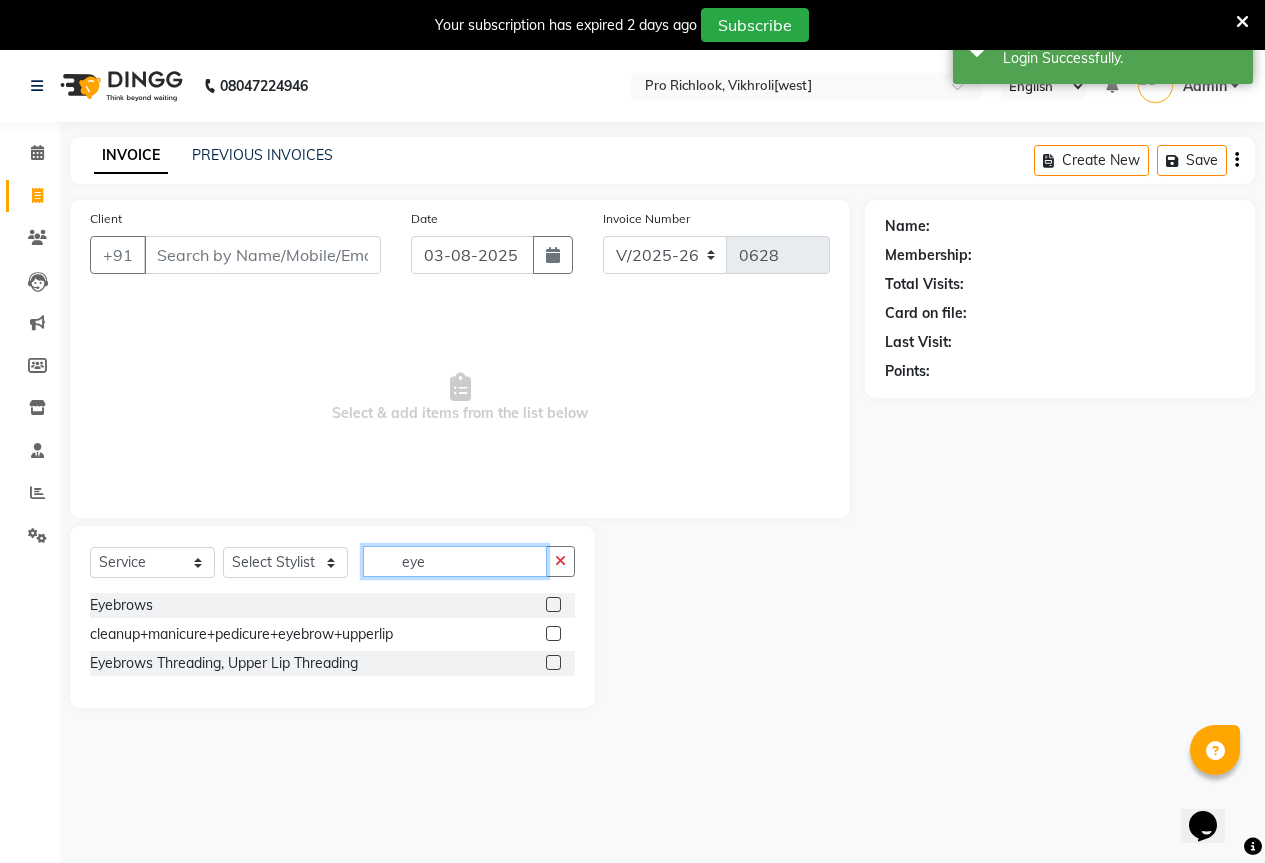 type on "eye" 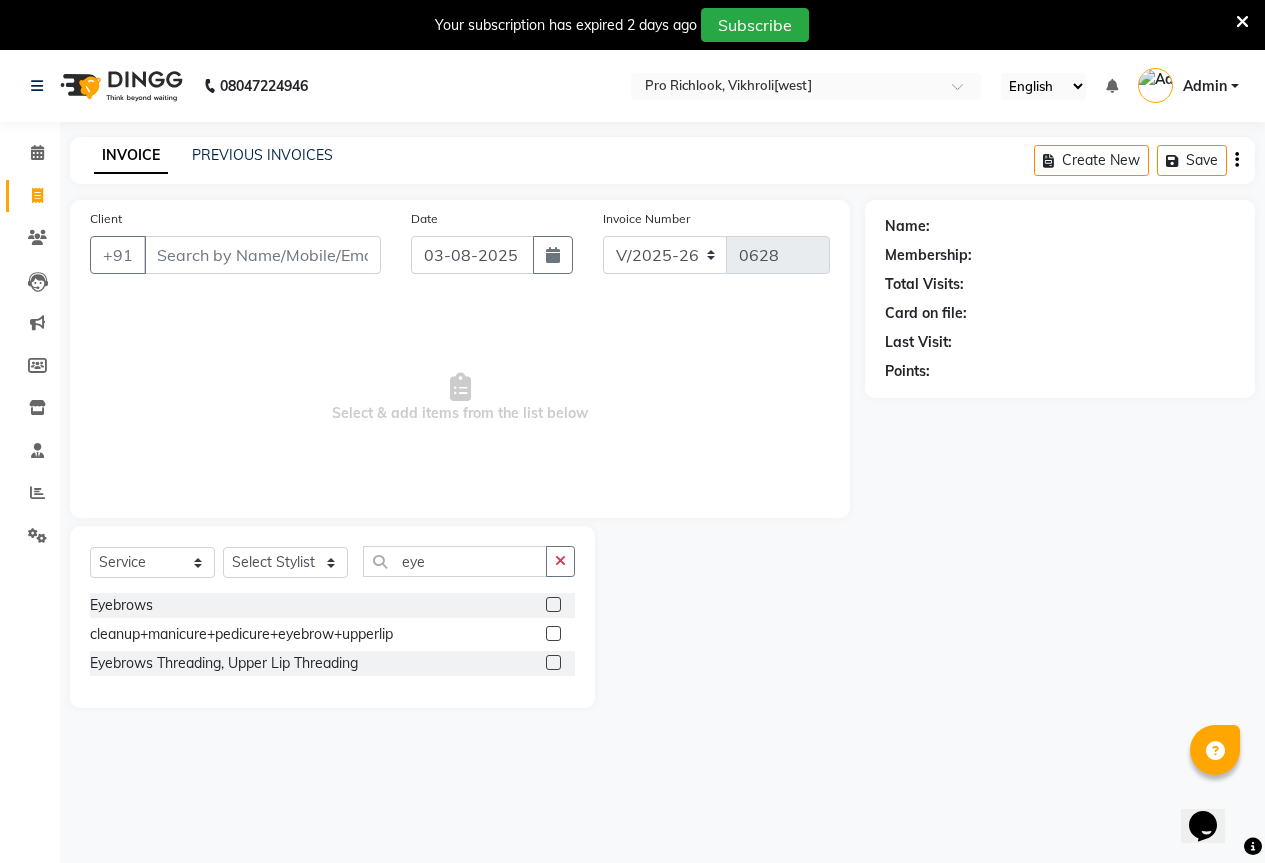 click 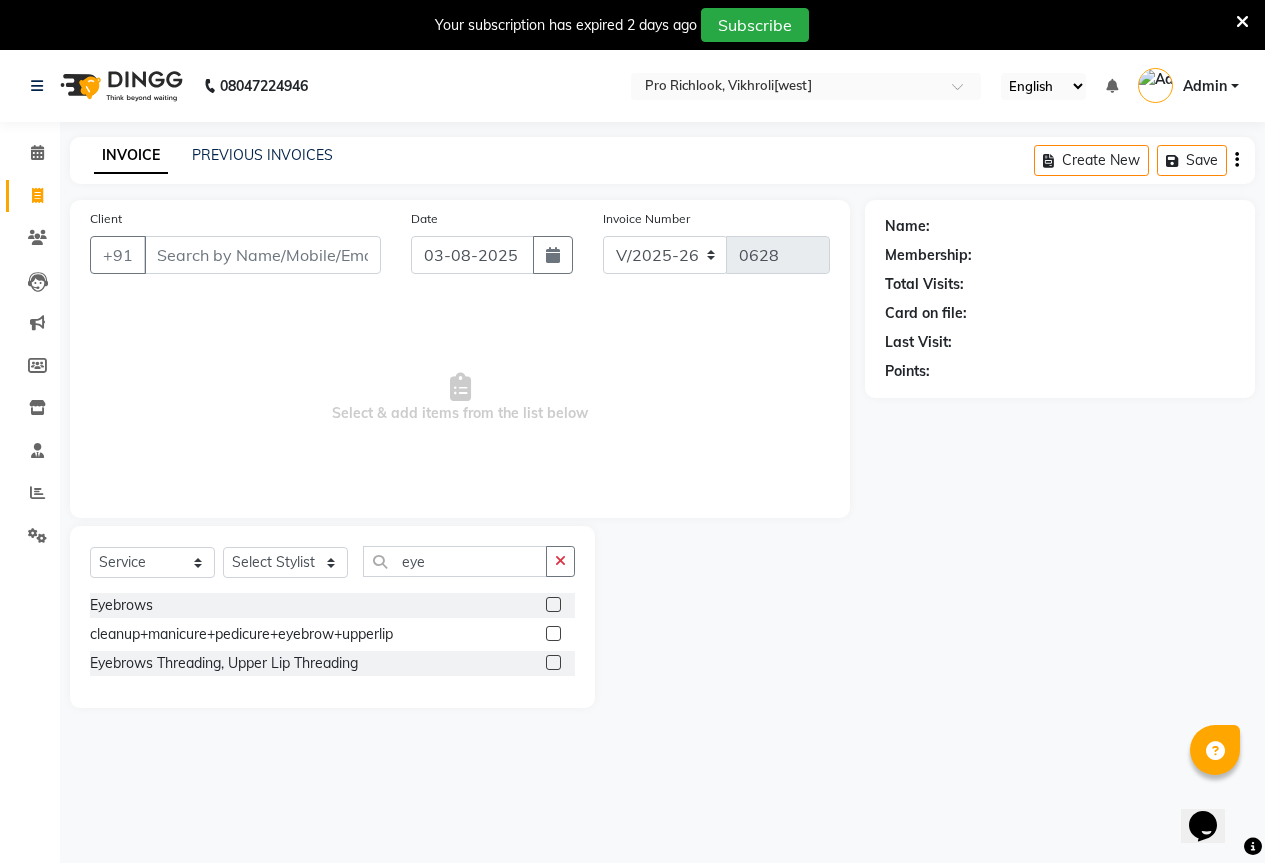 click at bounding box center (552, 605) 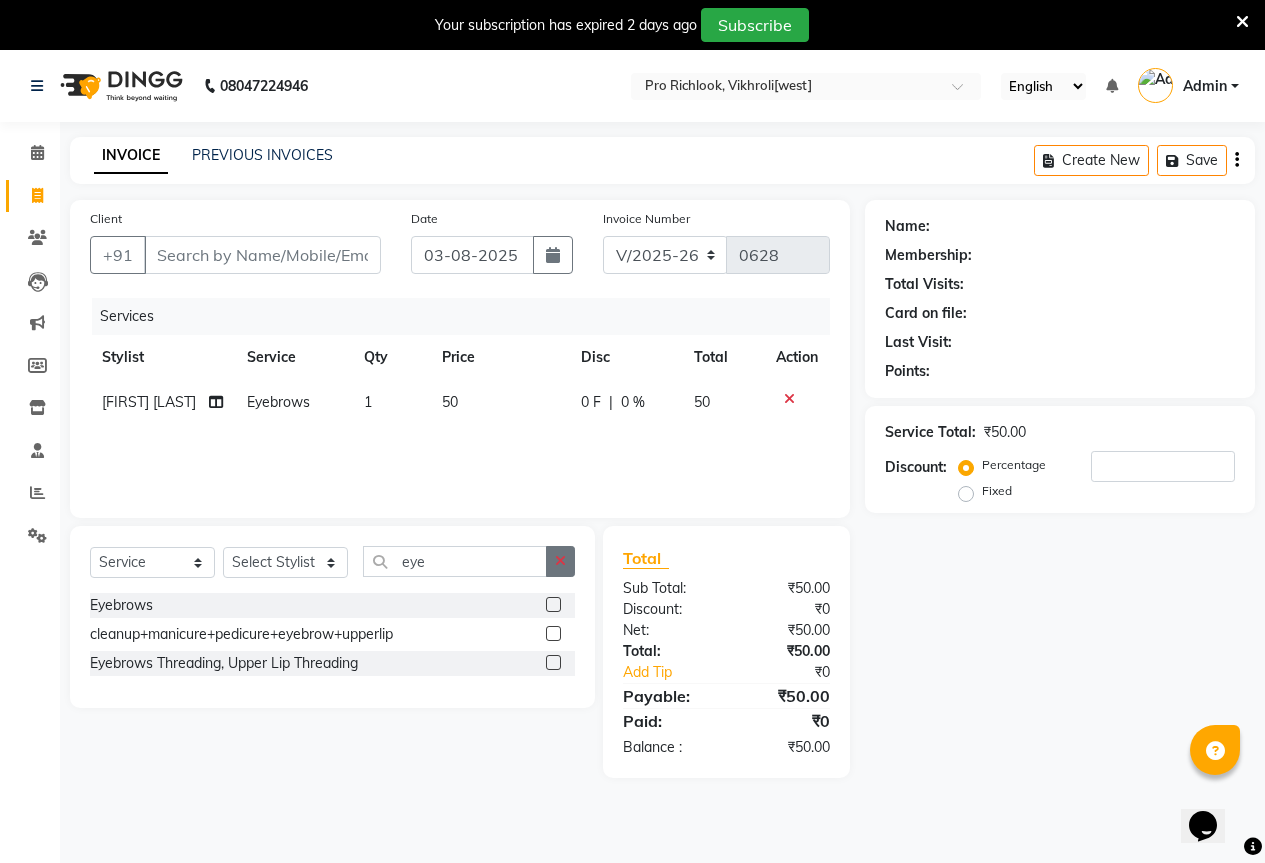 checkbox on "false" 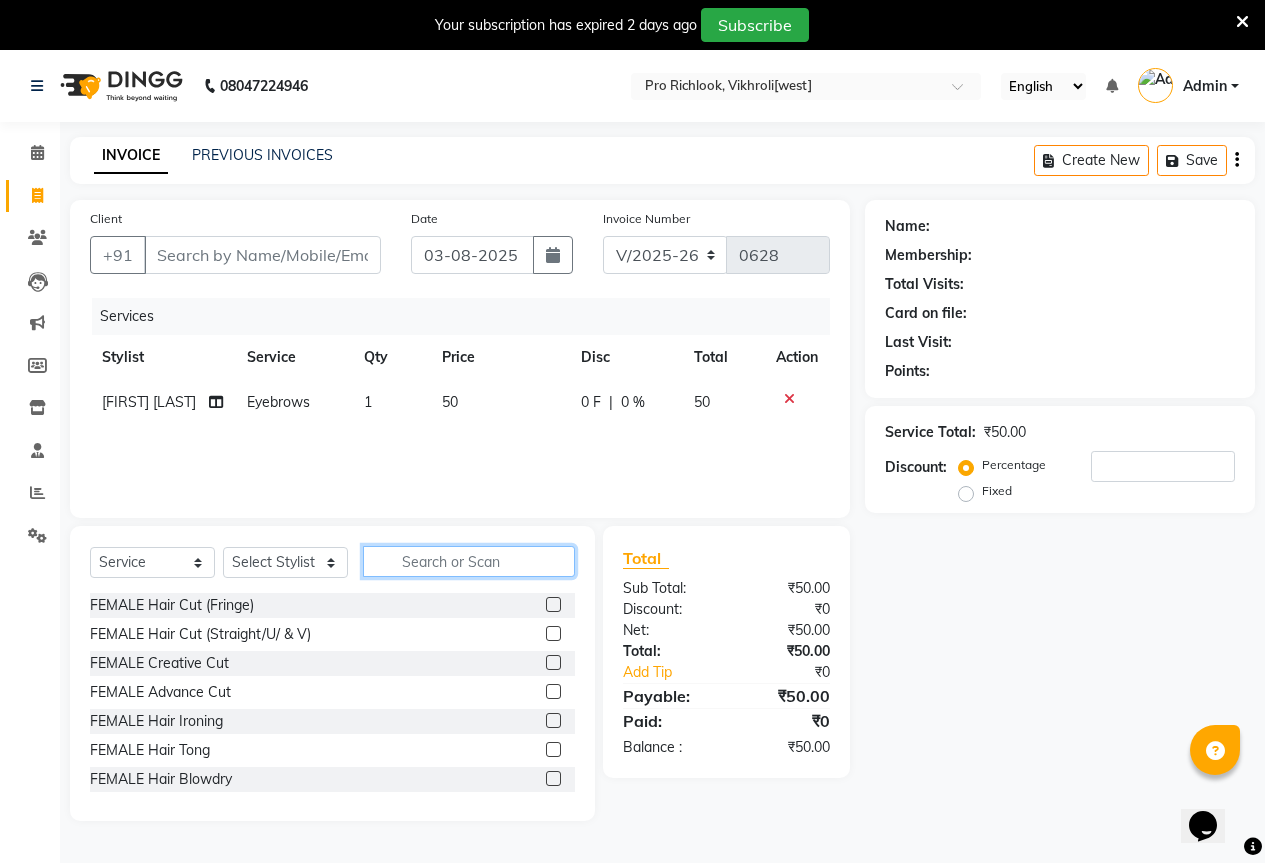 click 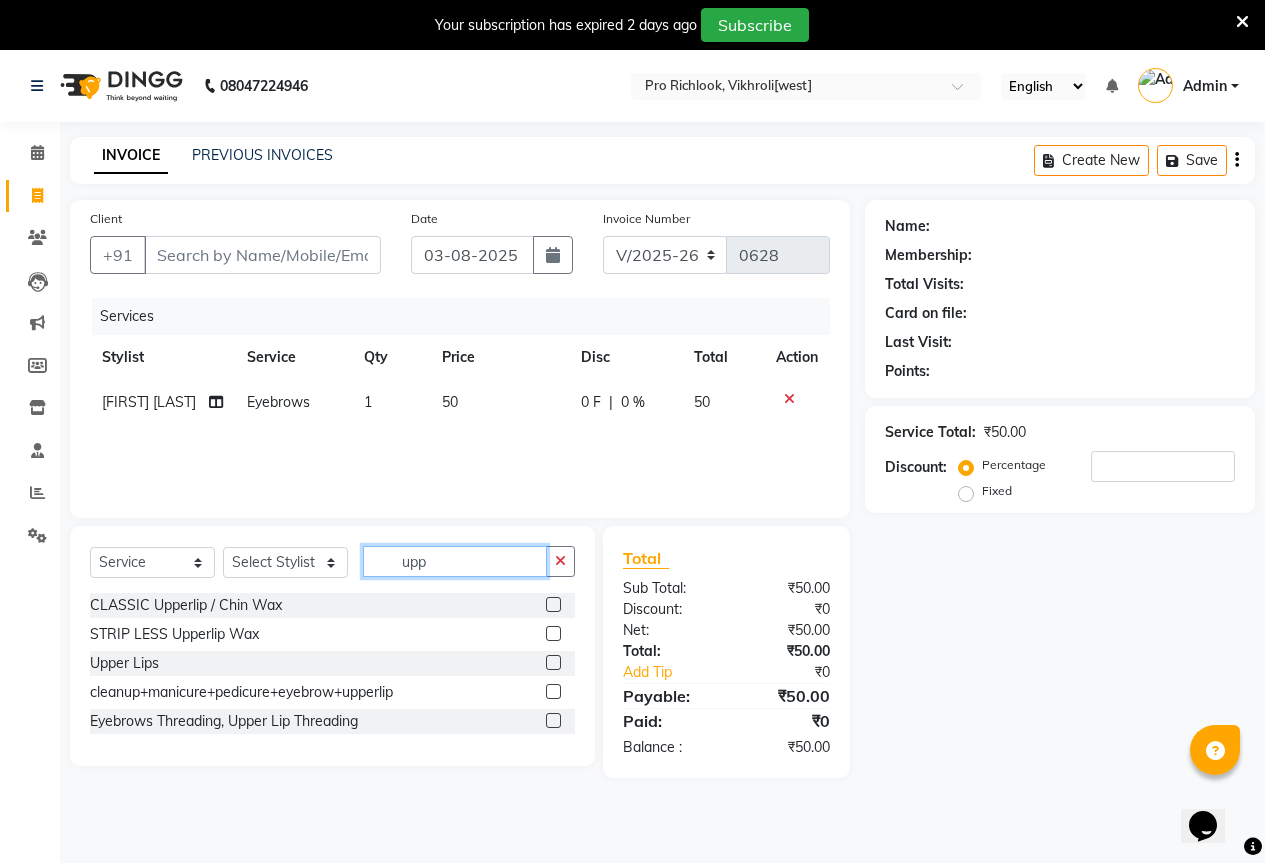type on "upp" 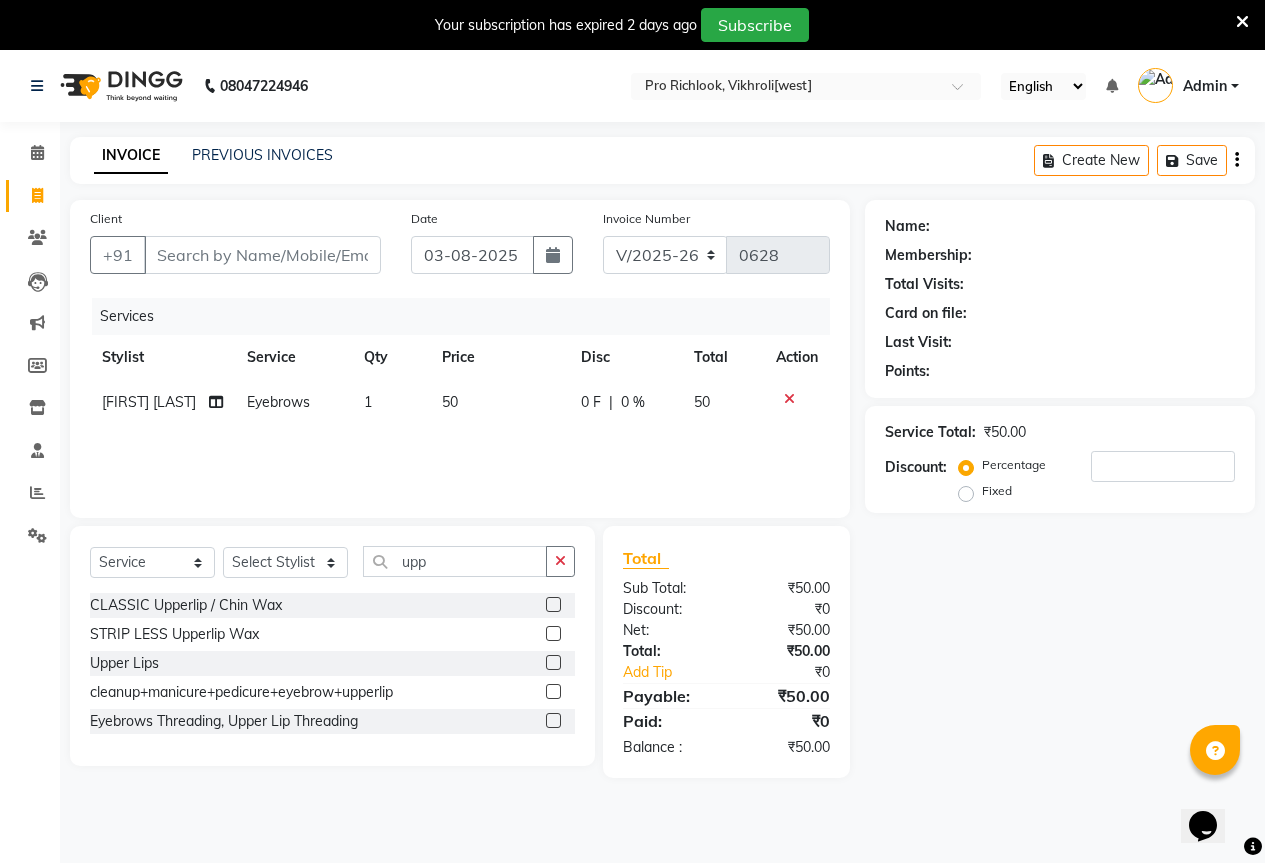 click 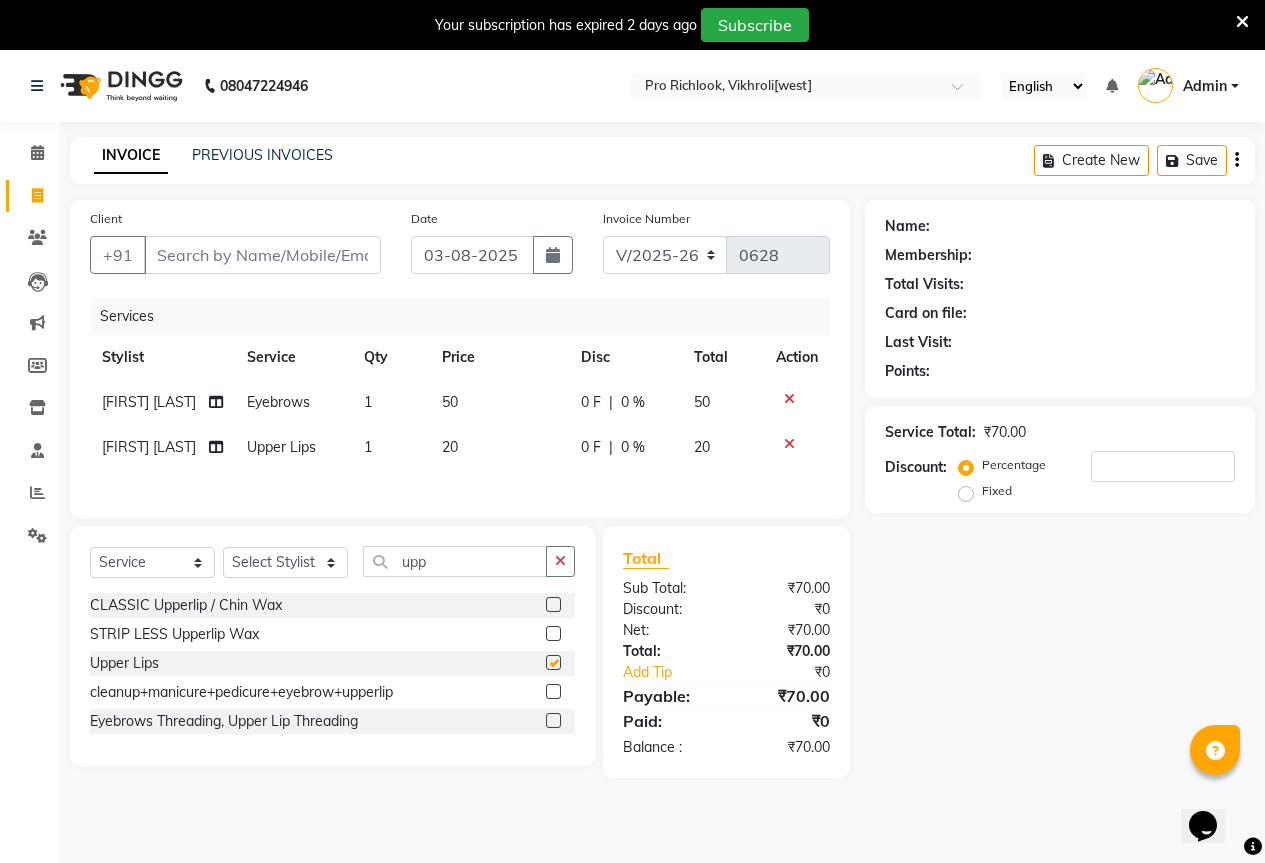 checkbox on "false" 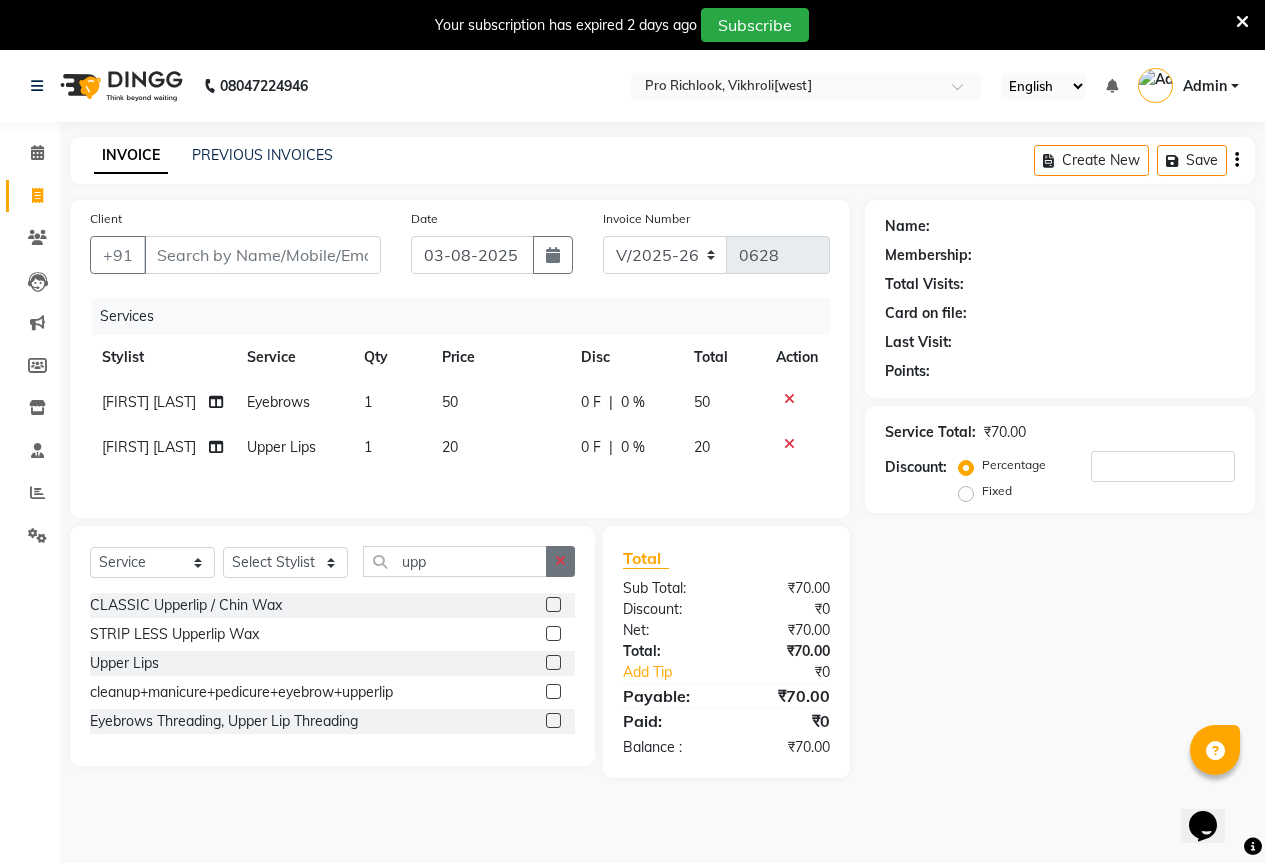 click 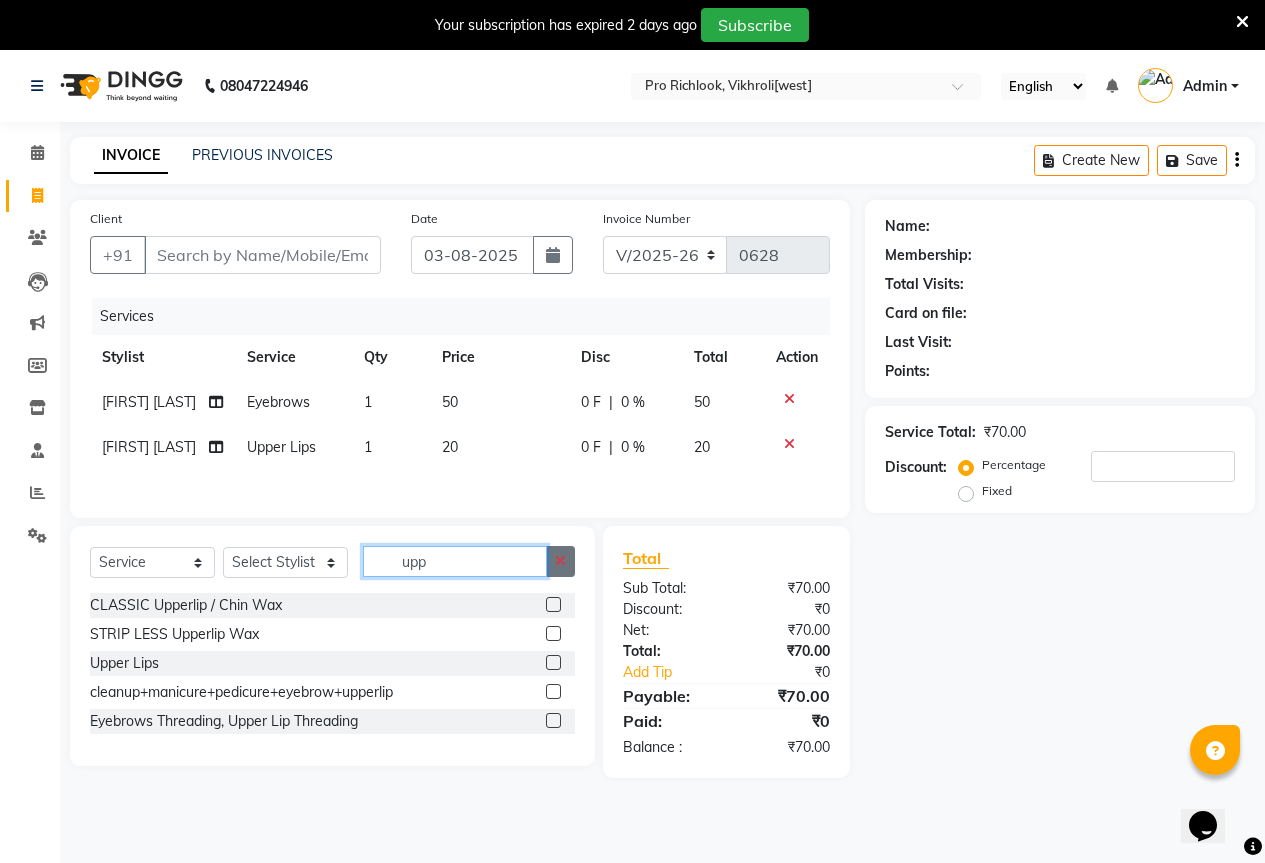 type 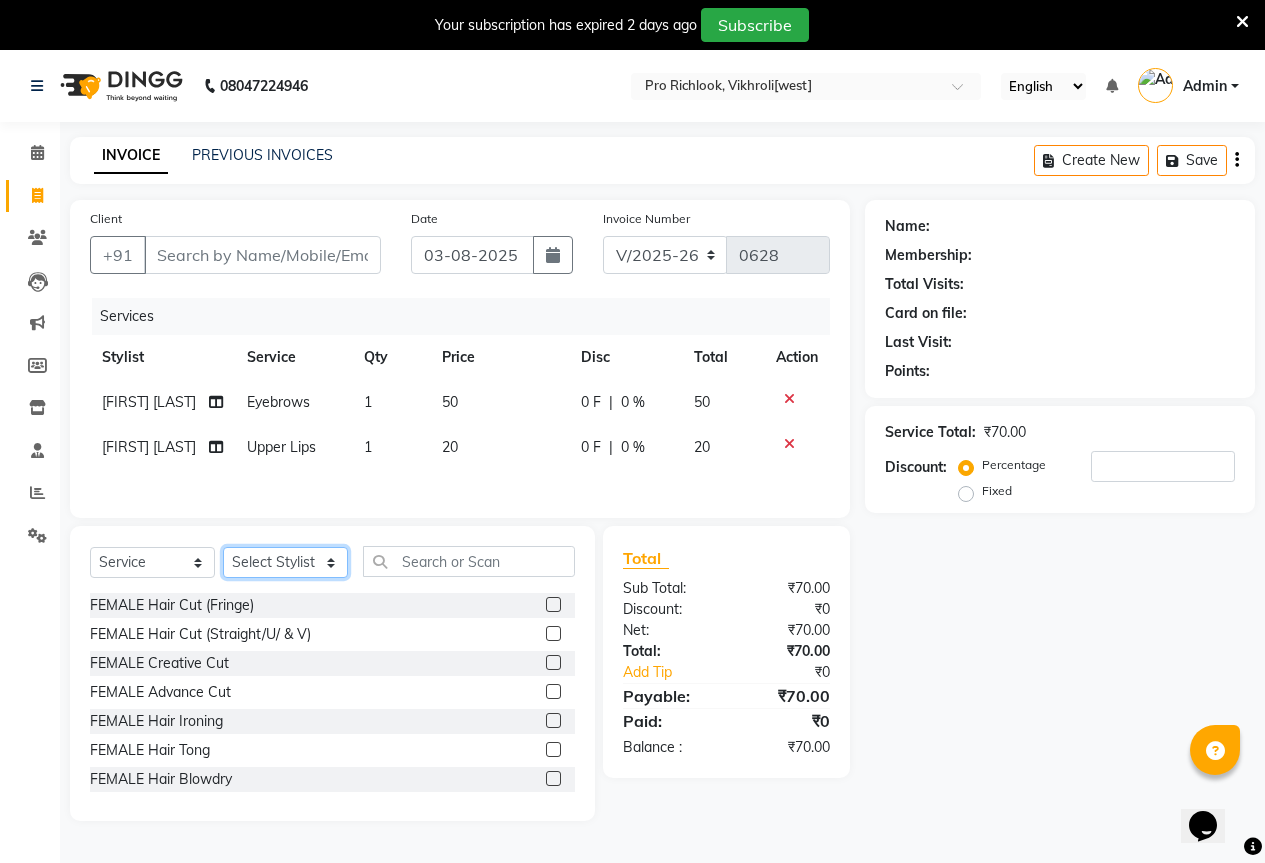 click on "Select Stylist [FIRST] [LAST] [FIRST] [LAST] [FIRST] [LAST] [FIRST] [LAST] [FIRST] [LAST]" 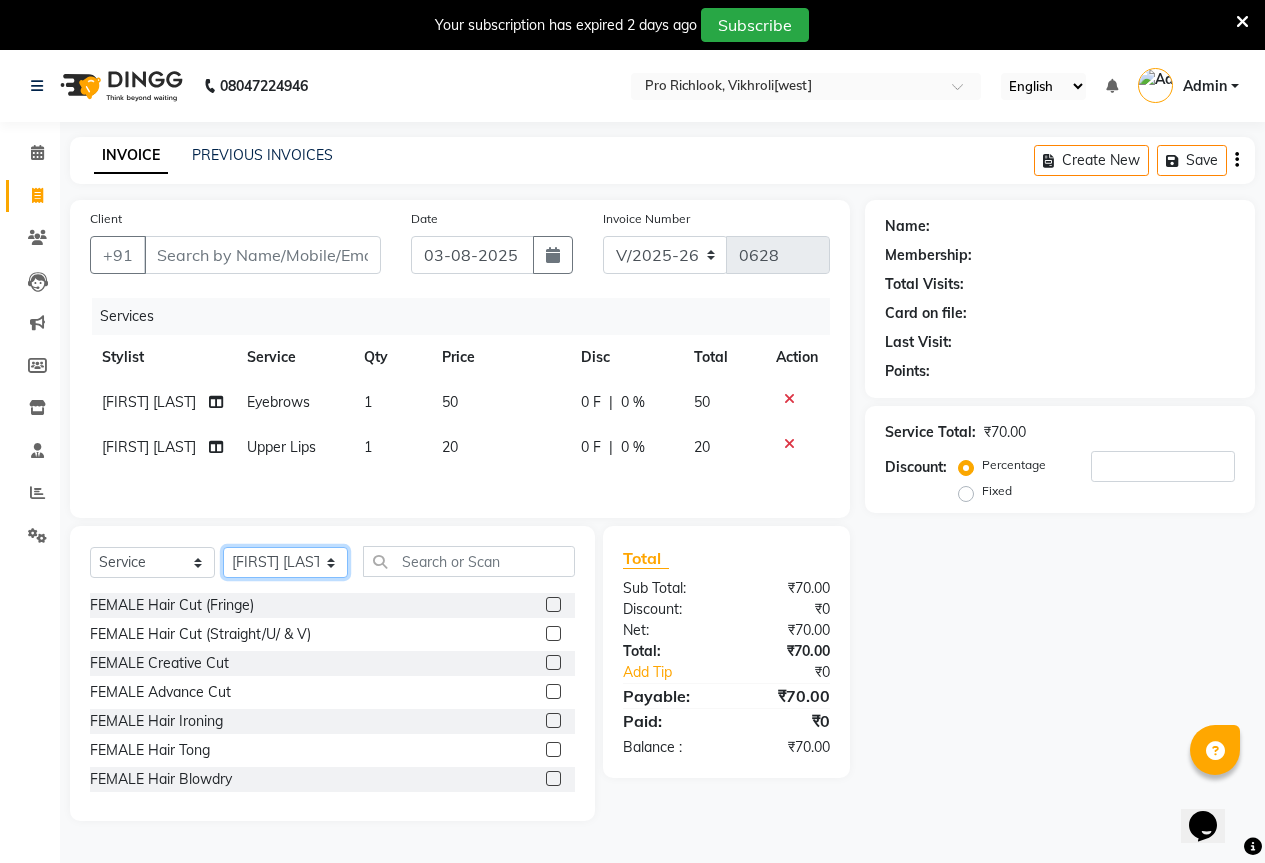click on "Select Stylist [FIRST] [LAST] [FIRST] [LAST] [FIRST] [LAST] [FIRST] [LAST] [FIRST] [LAST]" 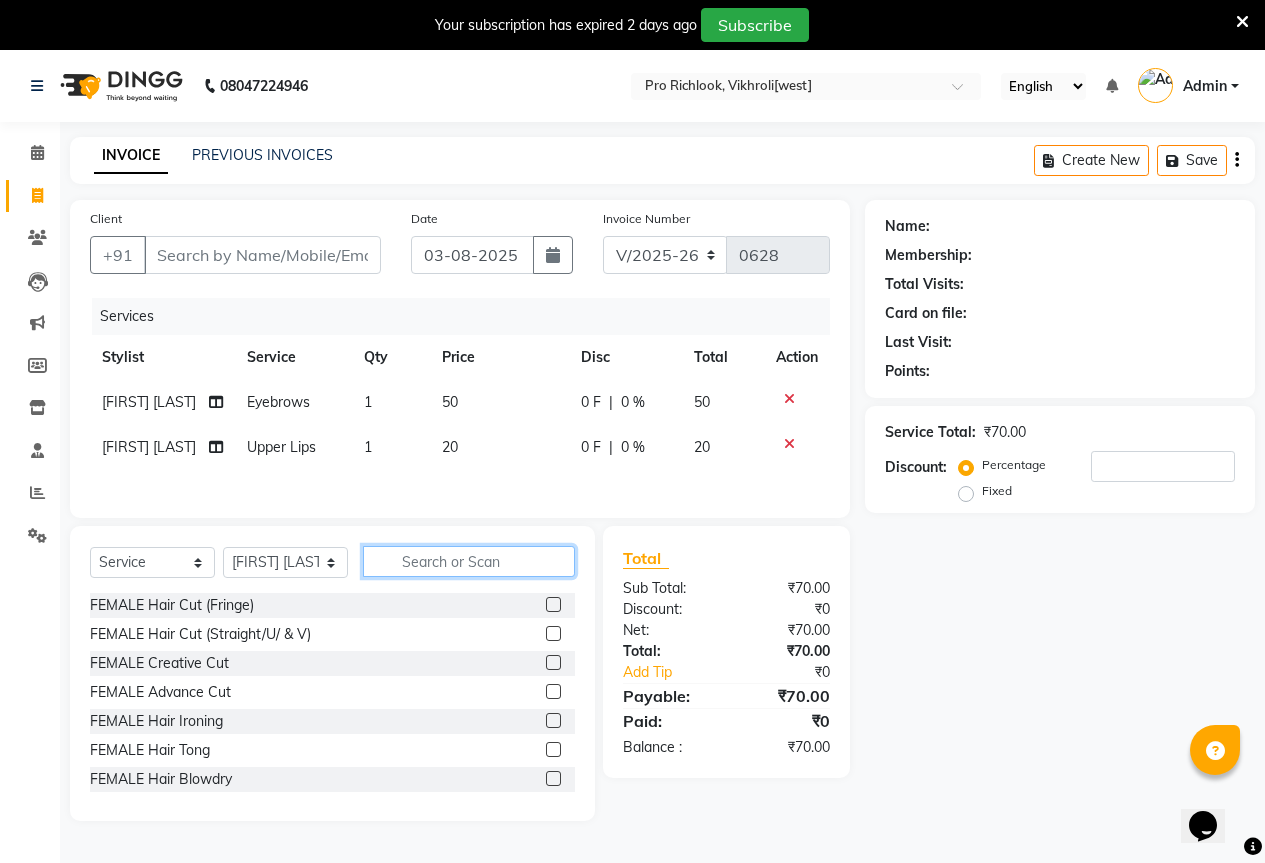 click 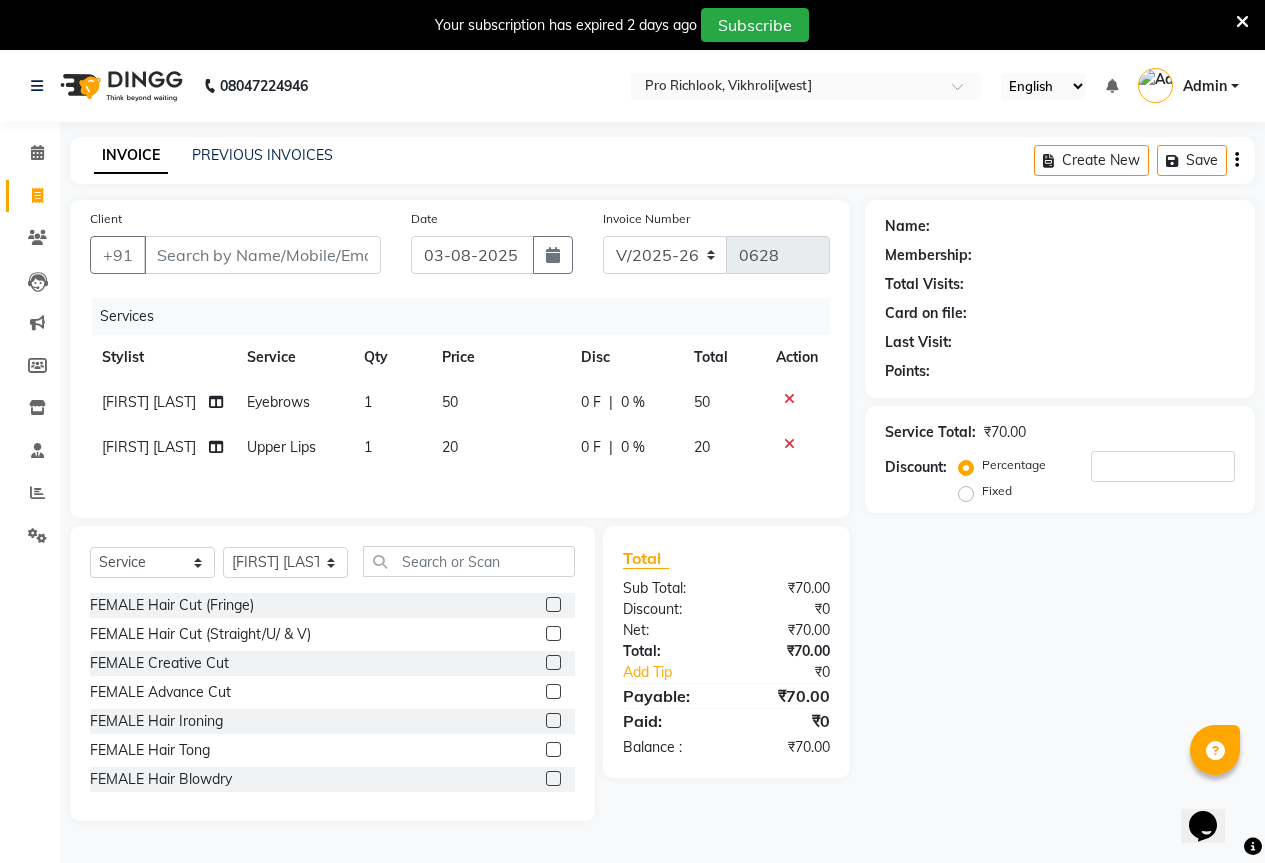 click 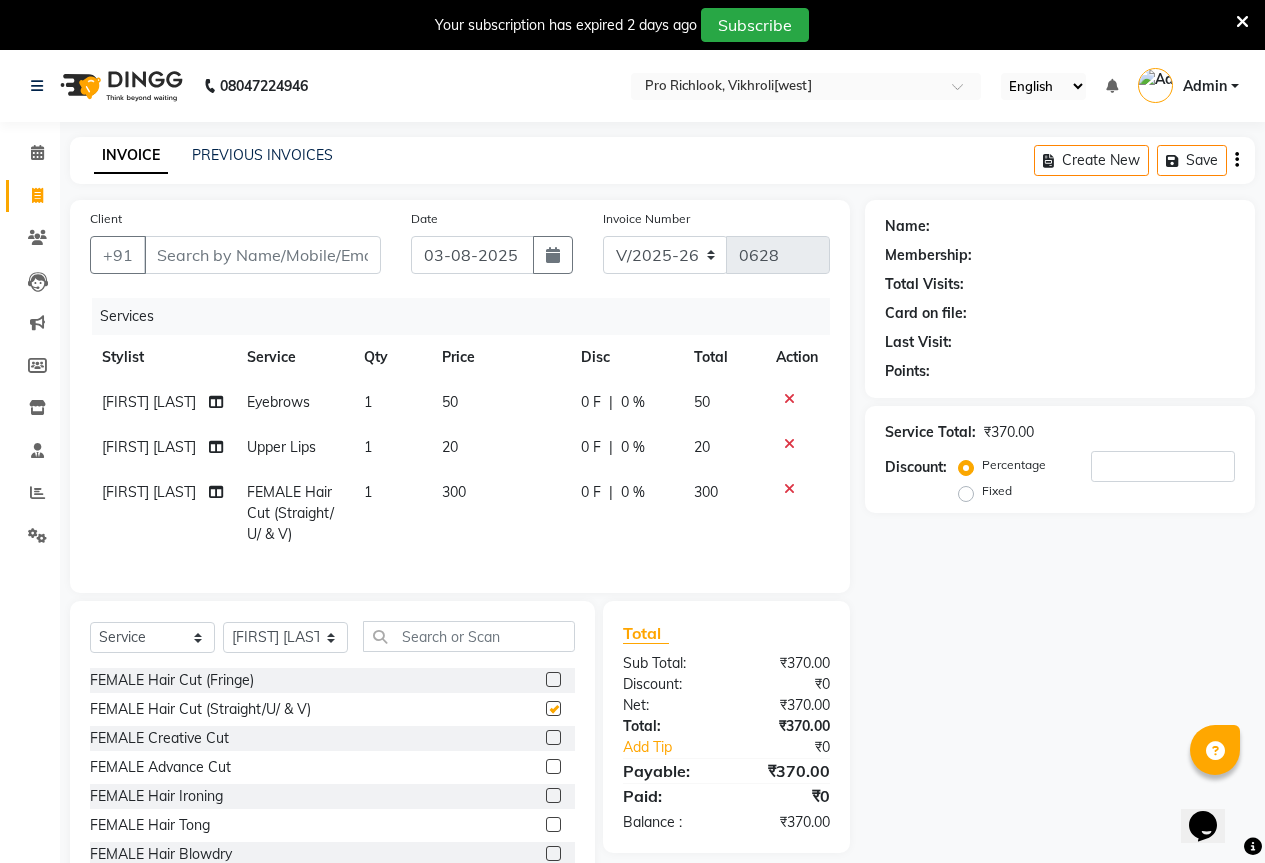 checkbox on "false" 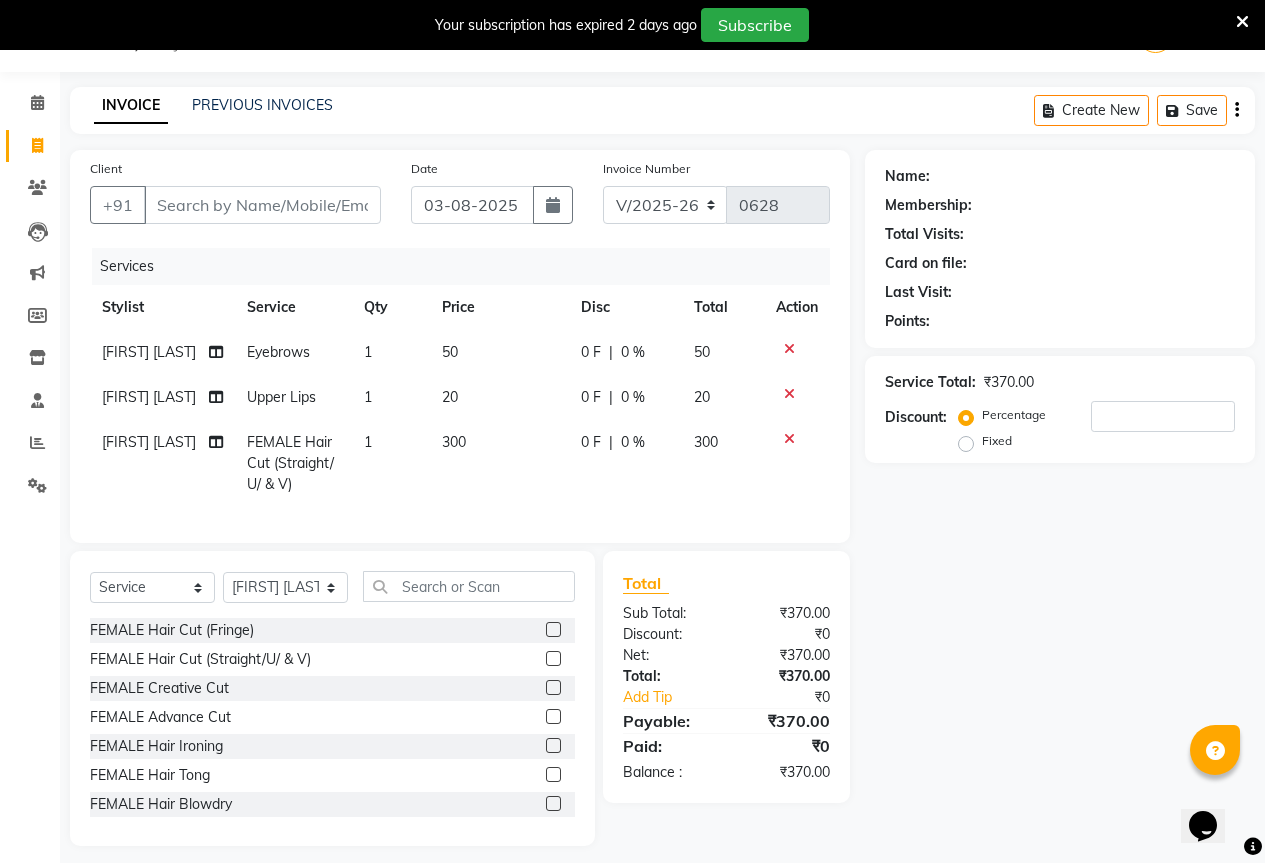 scroll, scrollTop: 78, scrollLeft: 0, axis: vertical 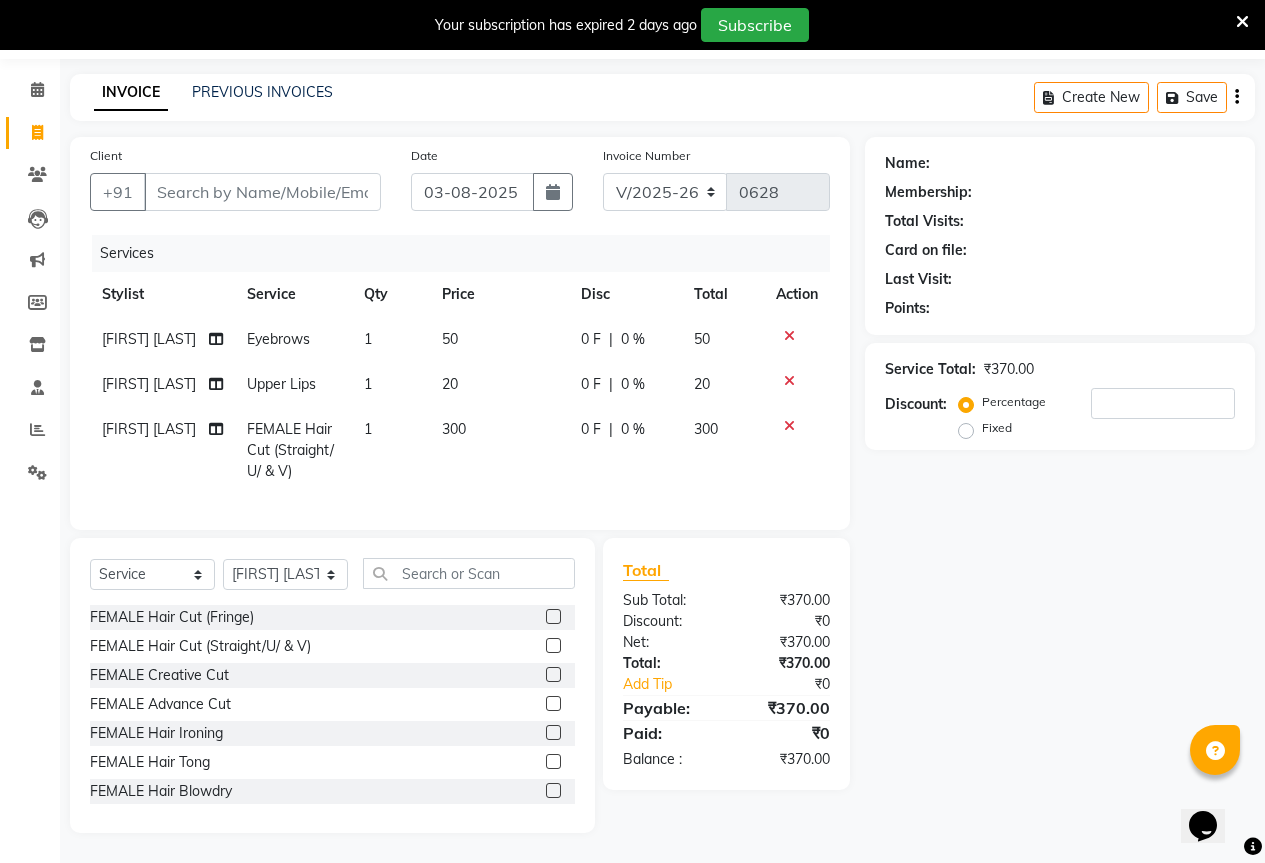 click 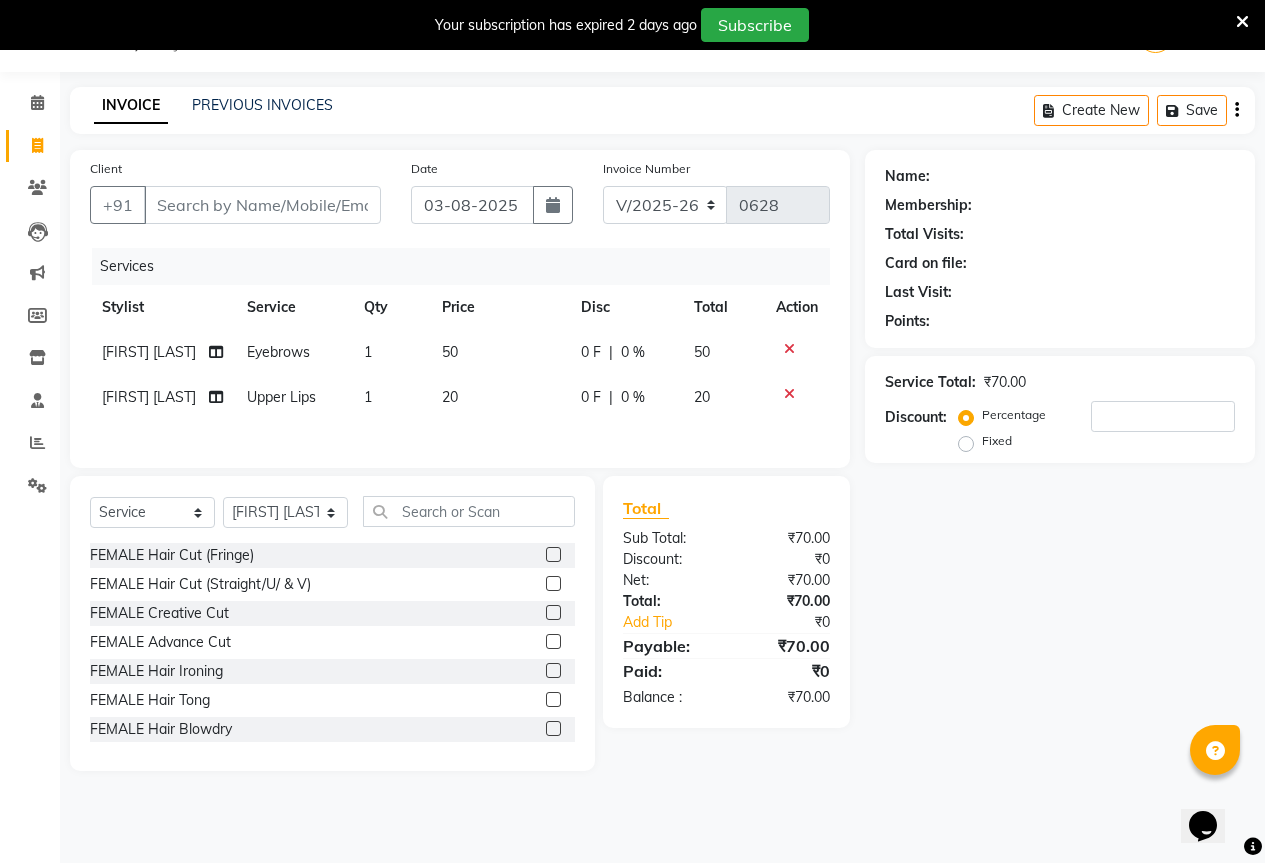 scroll, scrollTop: 50, scrollLeft: 0, axis: vertical 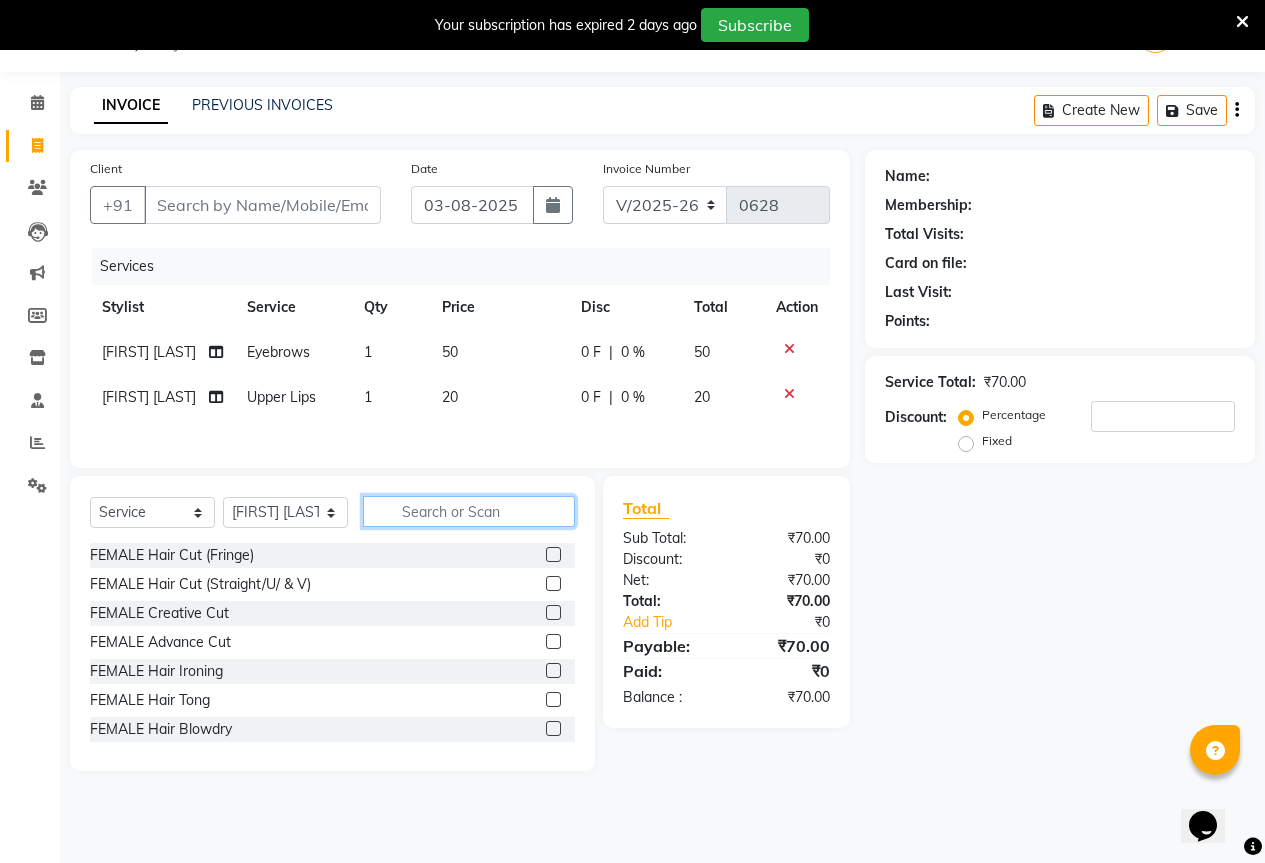 click 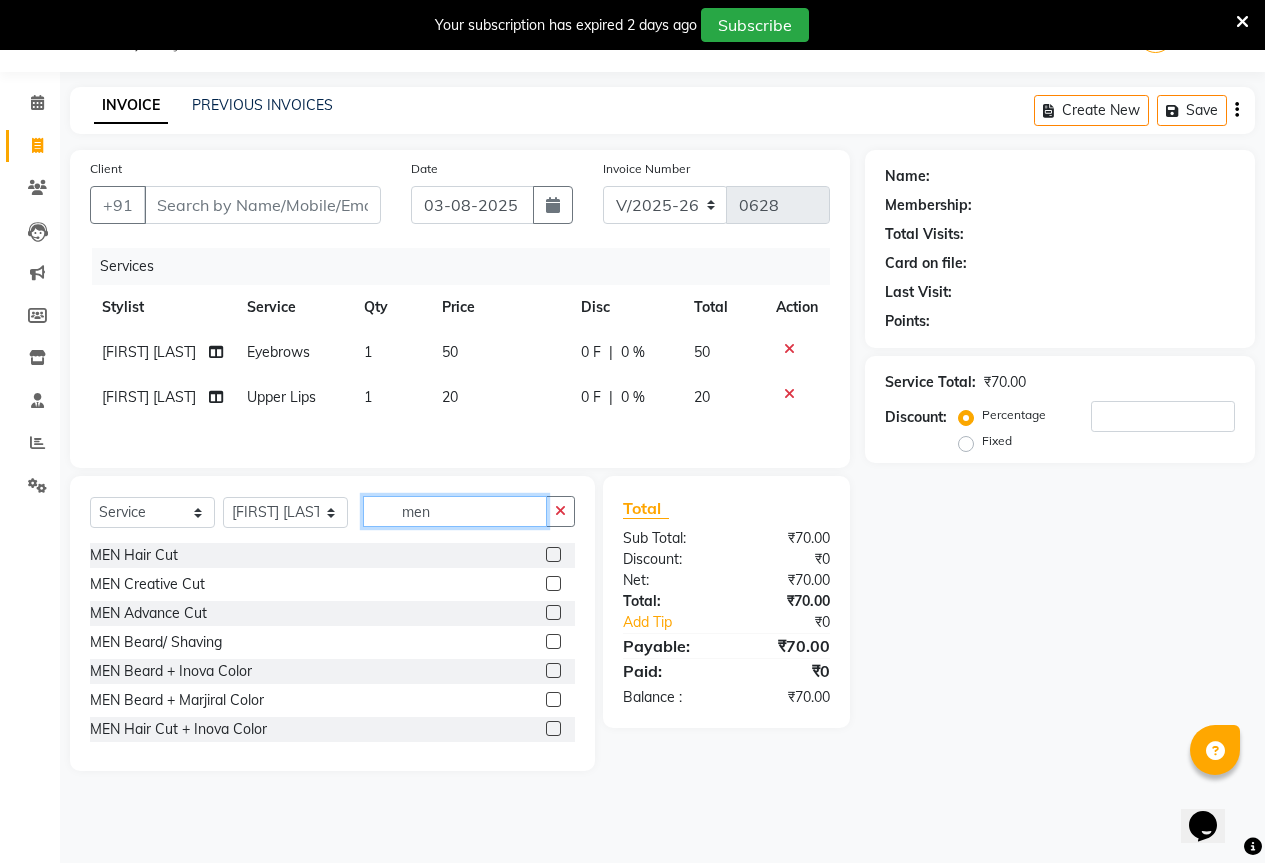 type on "men" 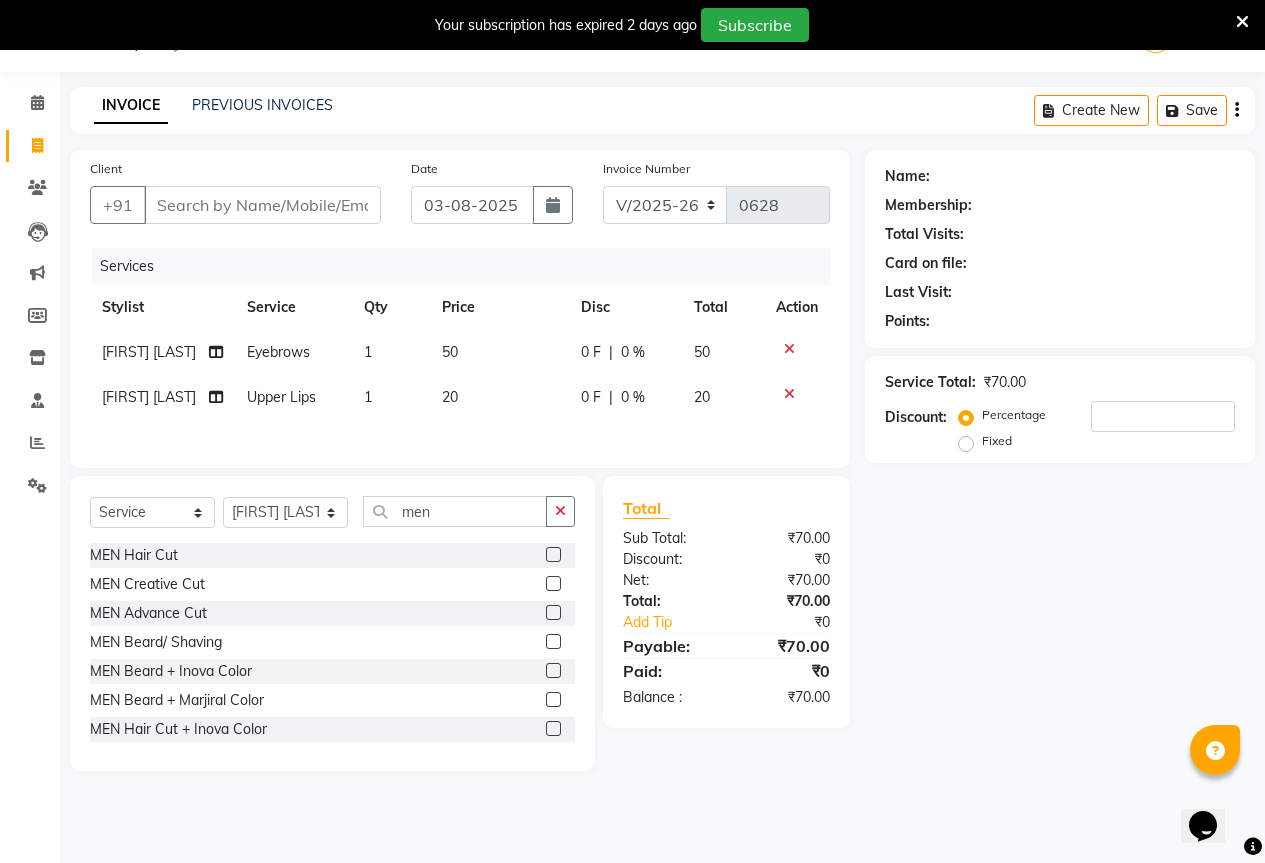 click 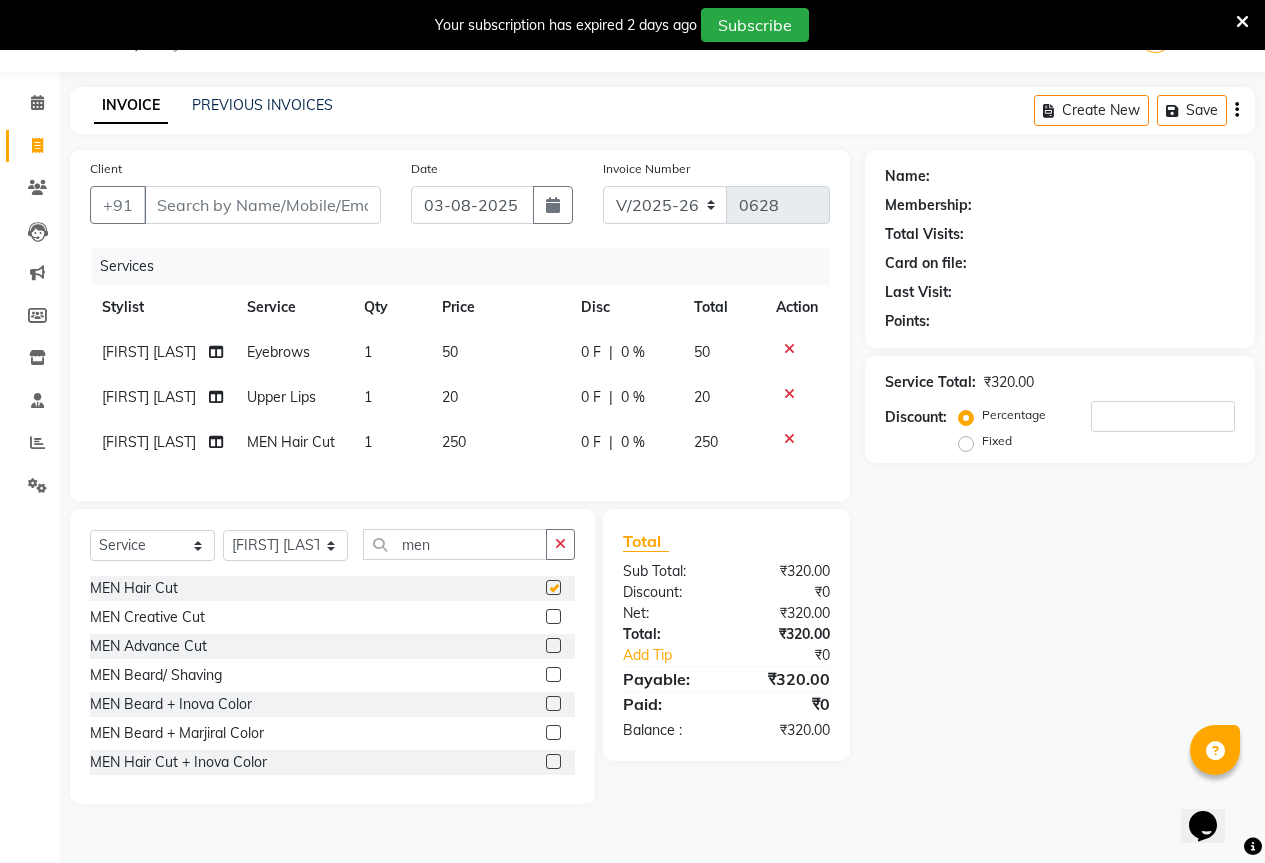 checkbox on "false" 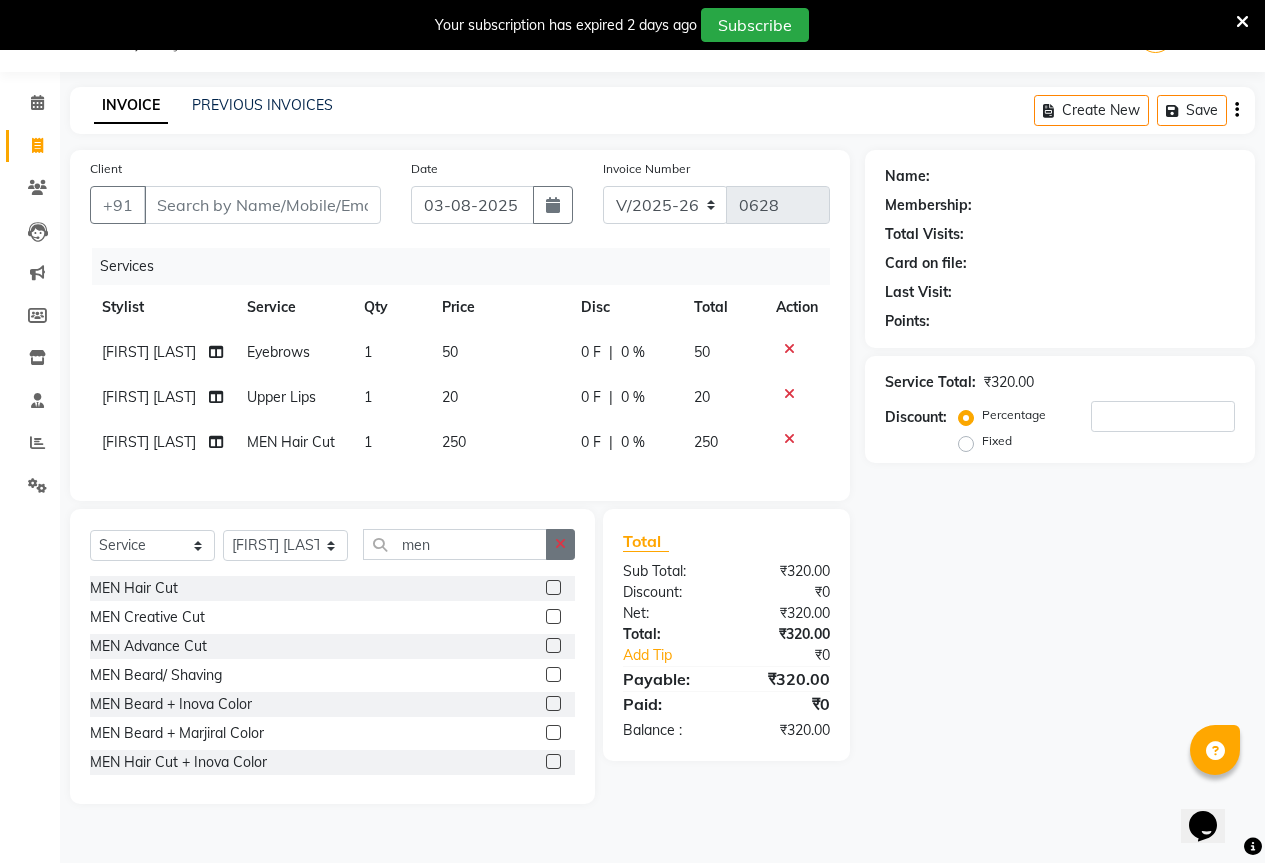 click 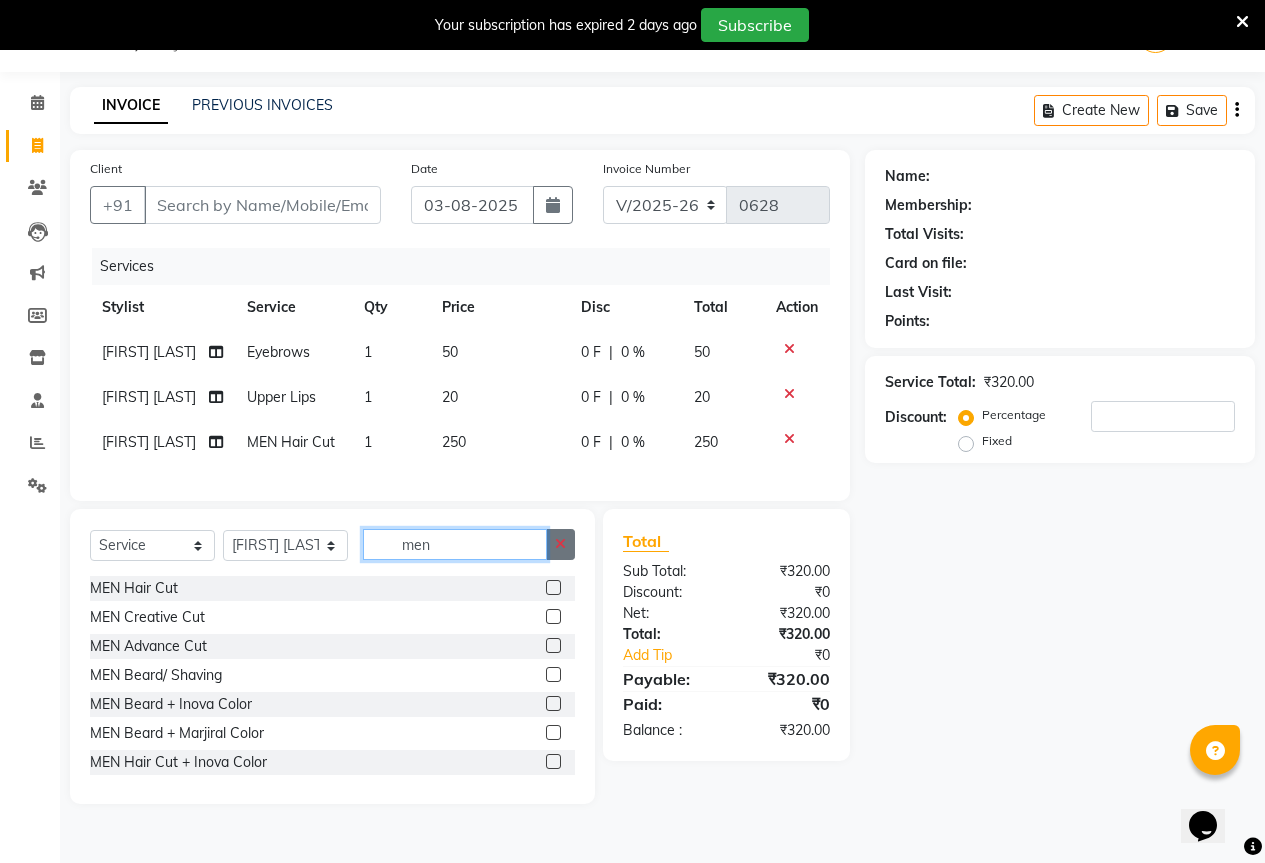 type 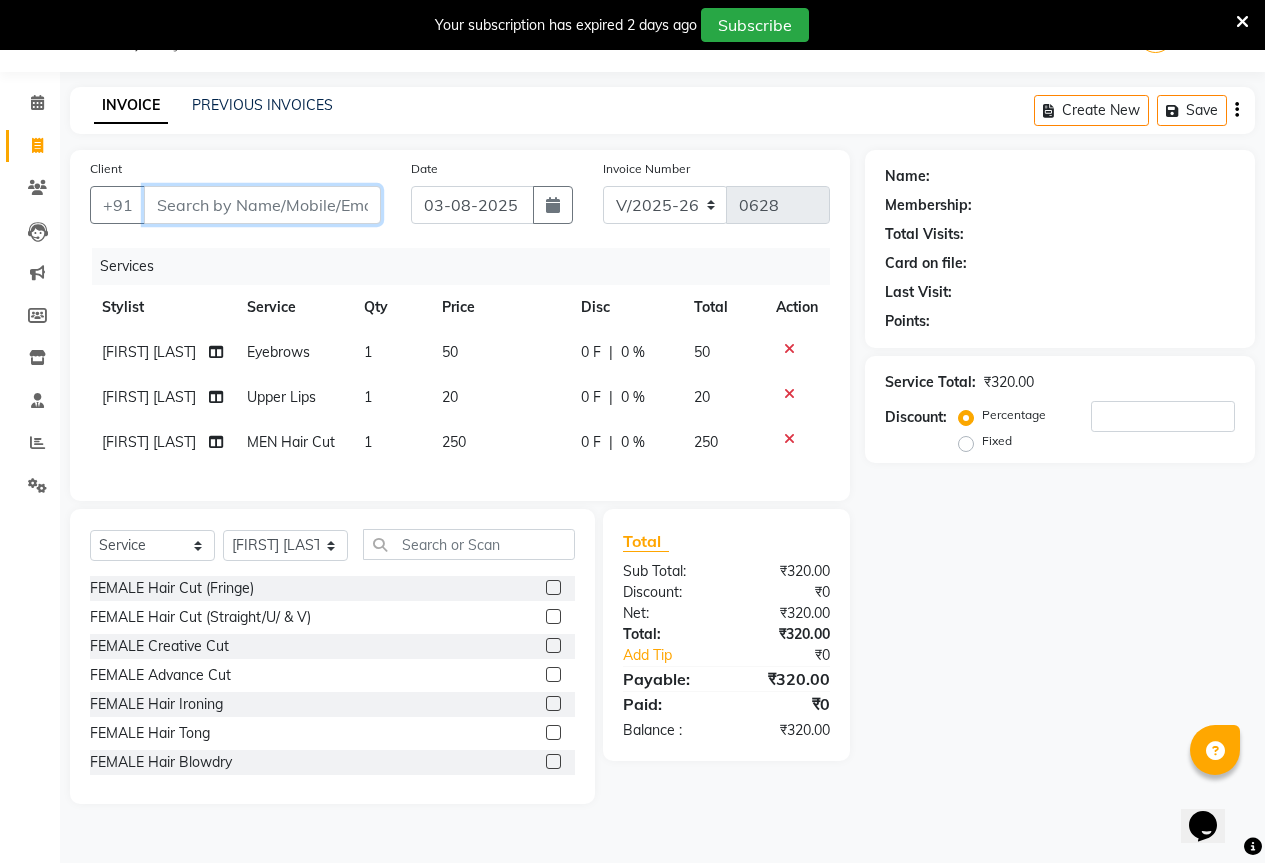 click on "Client" at bounding box center (262, 205) 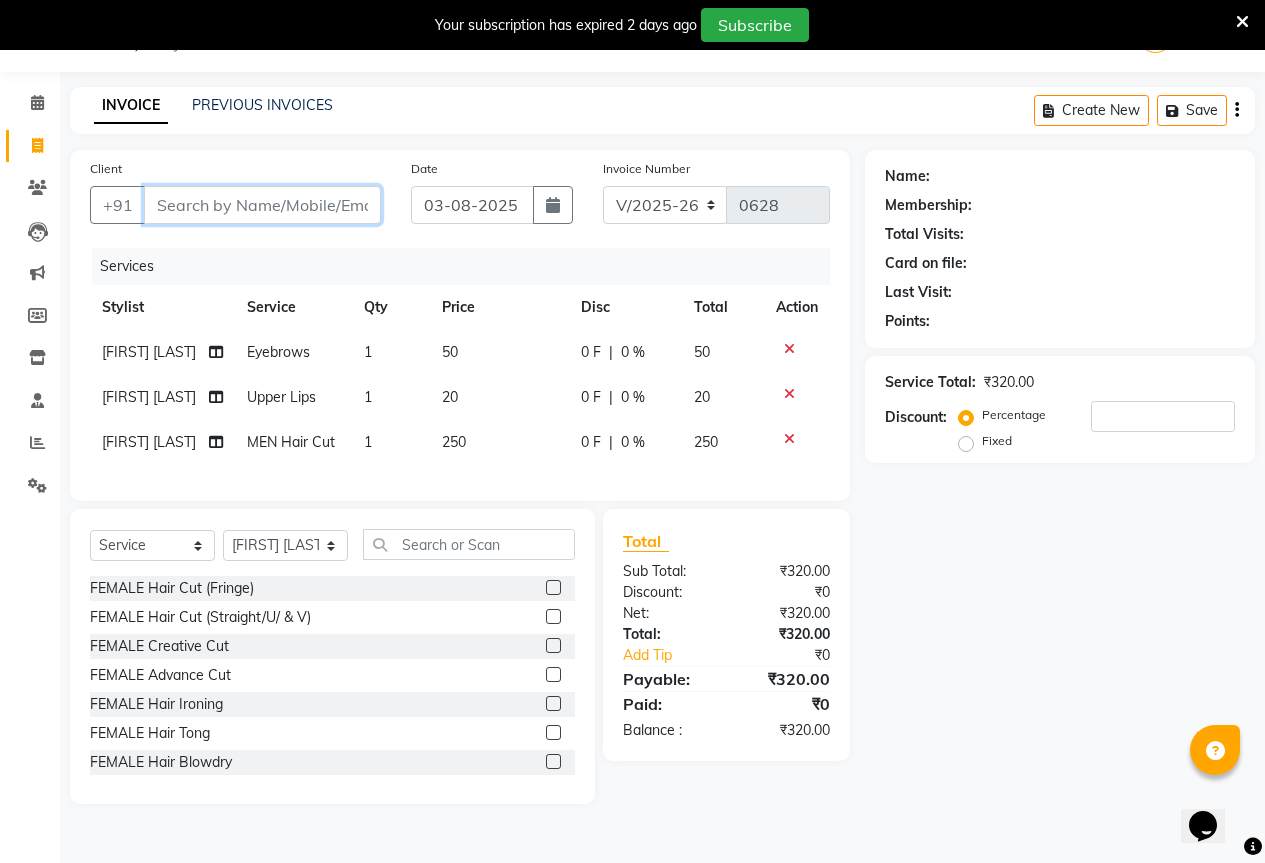 click on "Client" at bounding box center (262, 205) 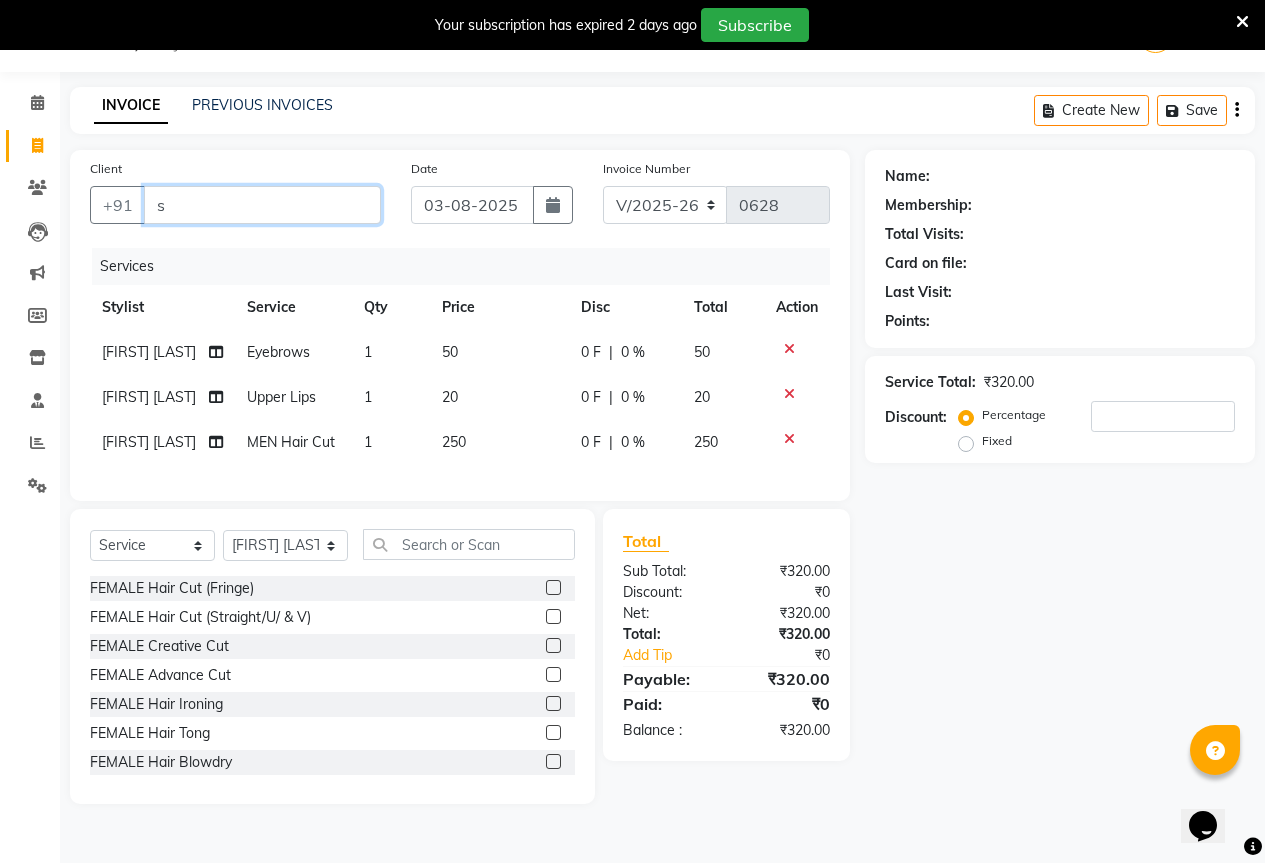 type on "0" 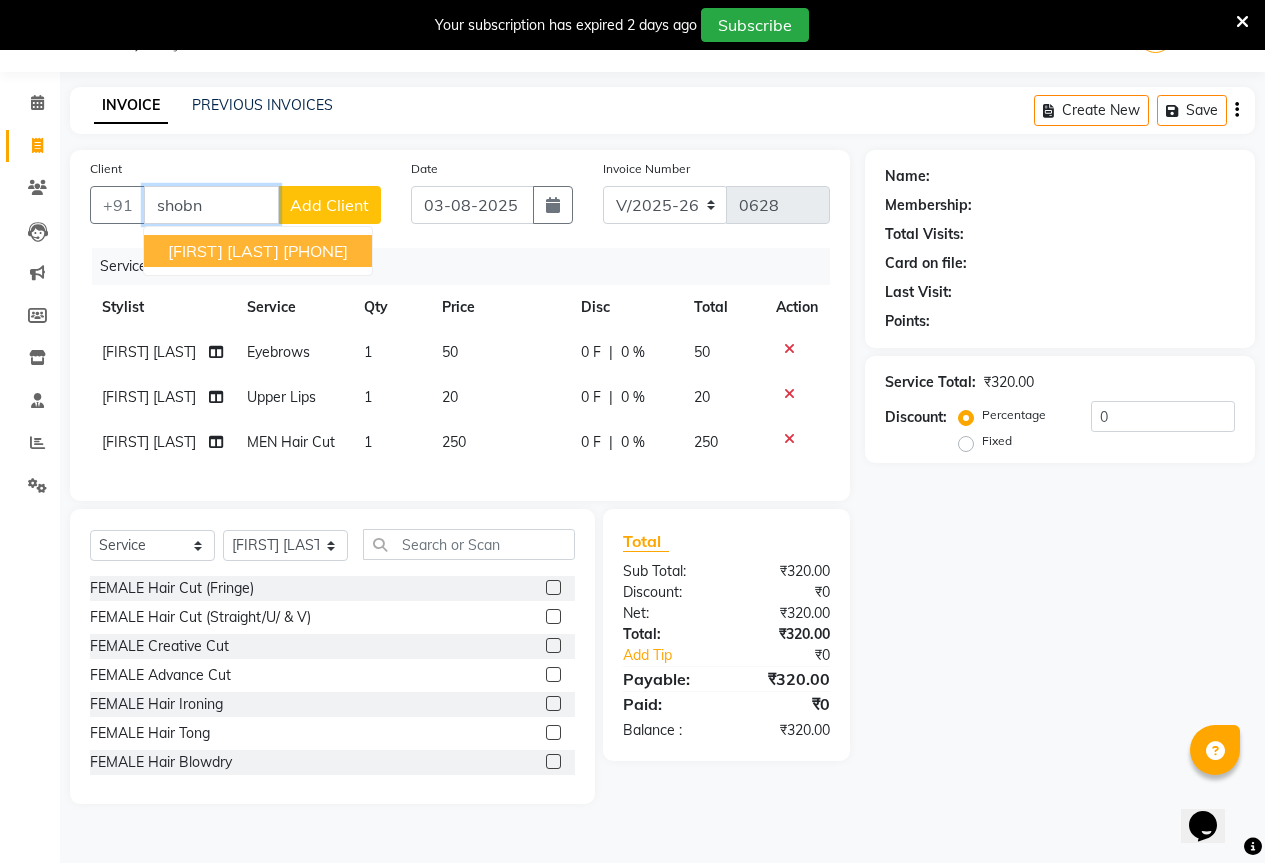 click on "[PHONE]" at bounding box center [315, 251] 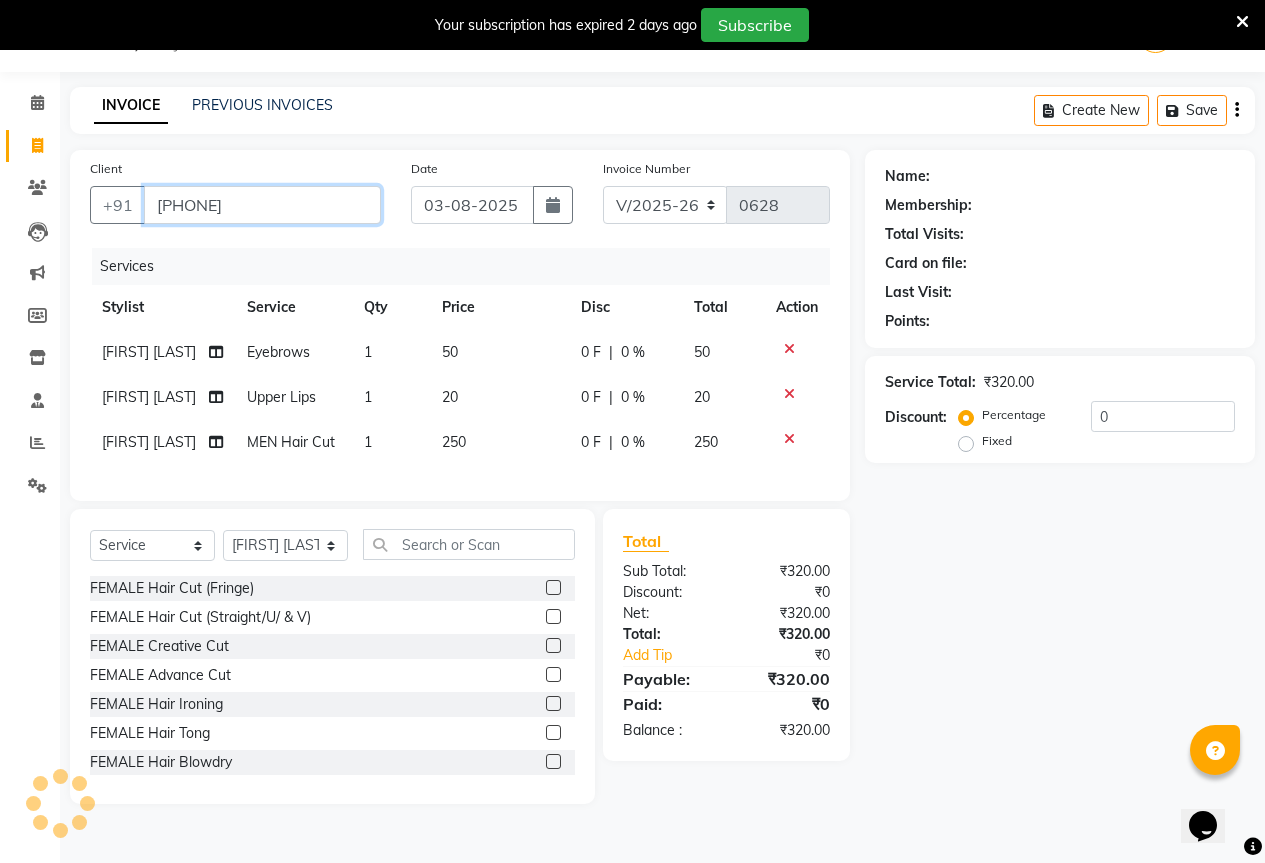 type on "[PHONE]" 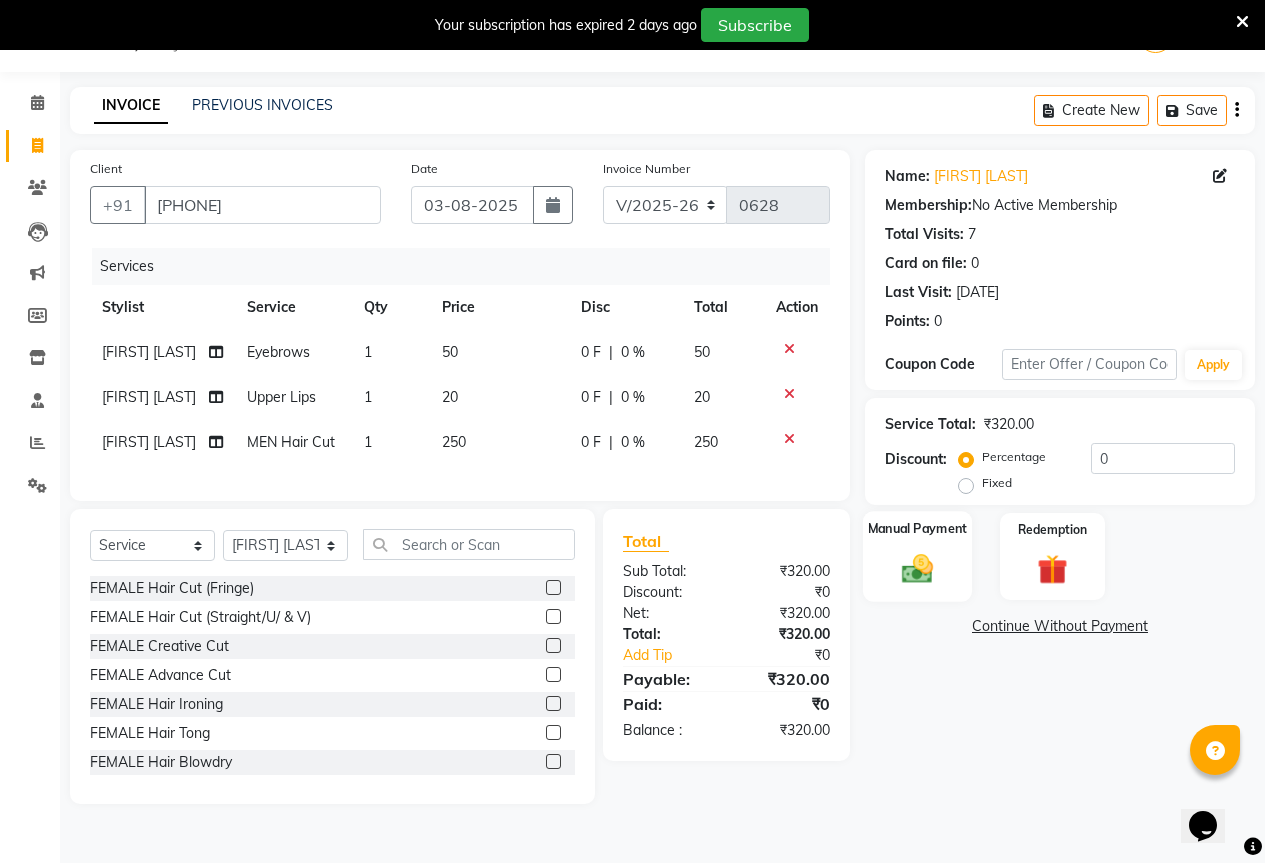 click 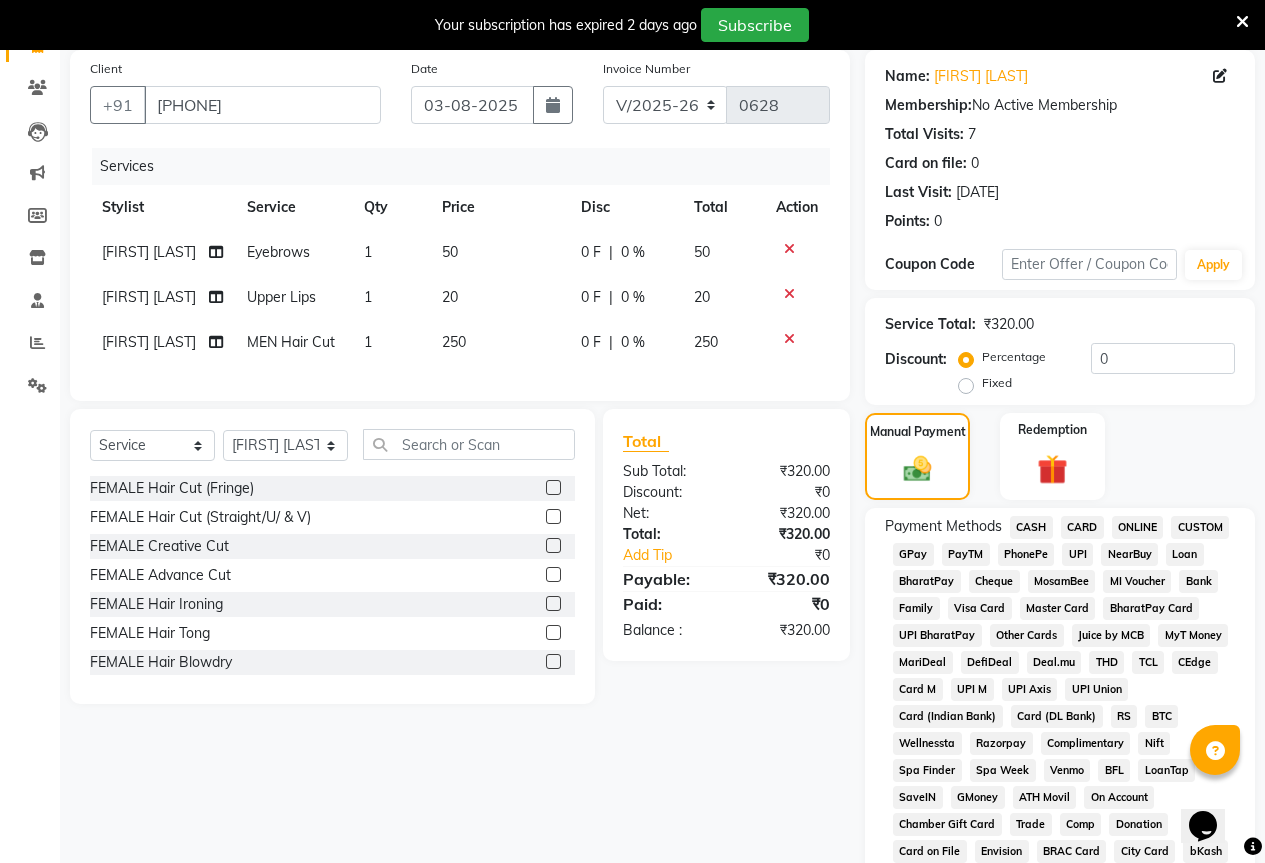click on "GPay" 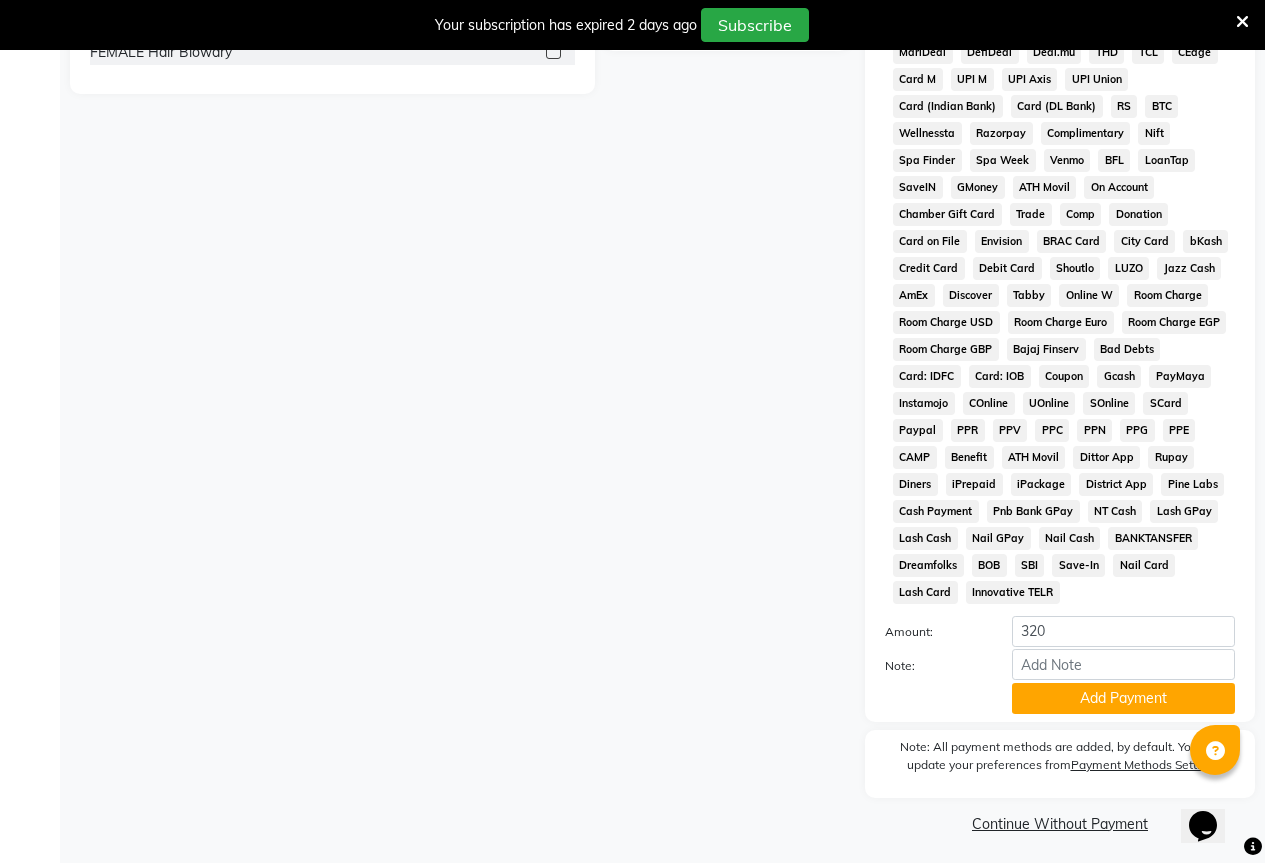 scroll, scrollTop: 766, scrollLeft: 0, axis: vertical 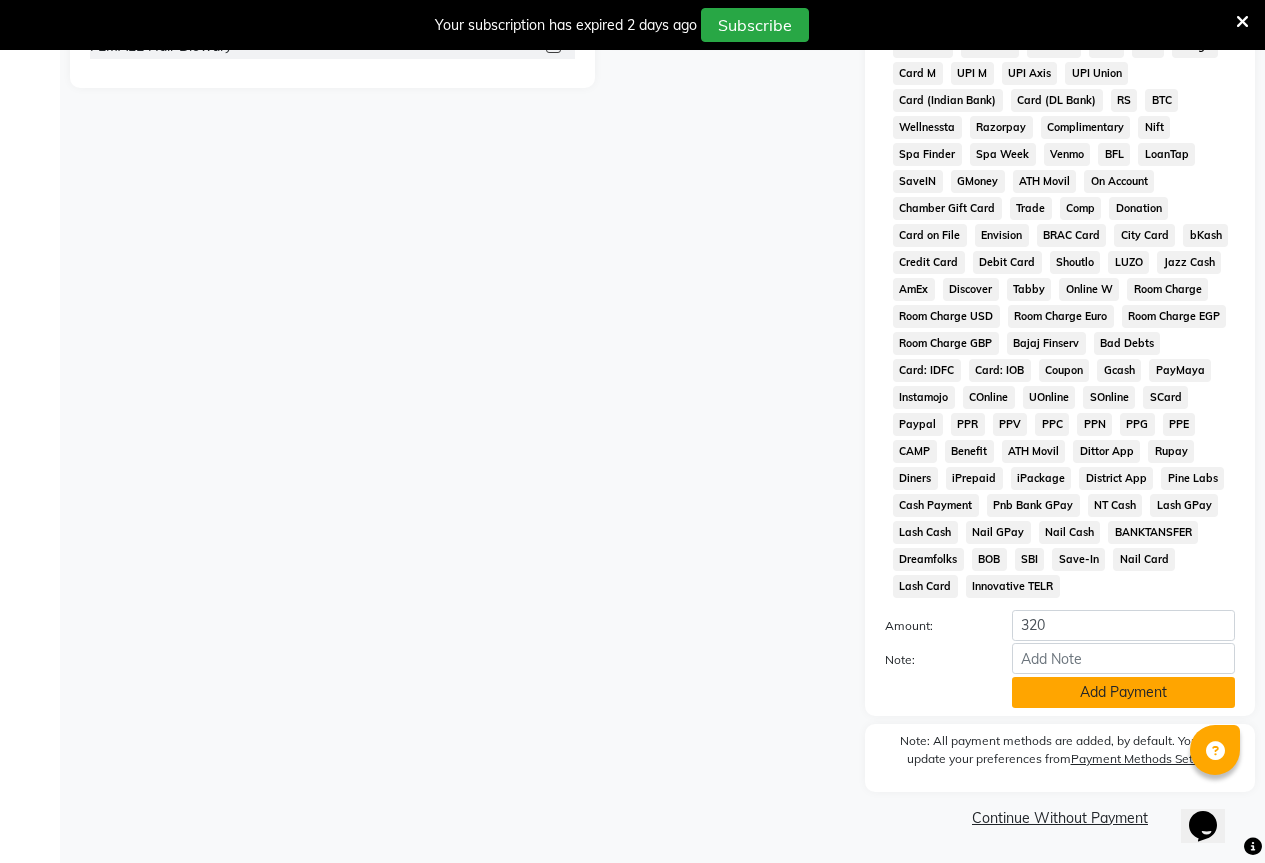 click on "Add Payment" 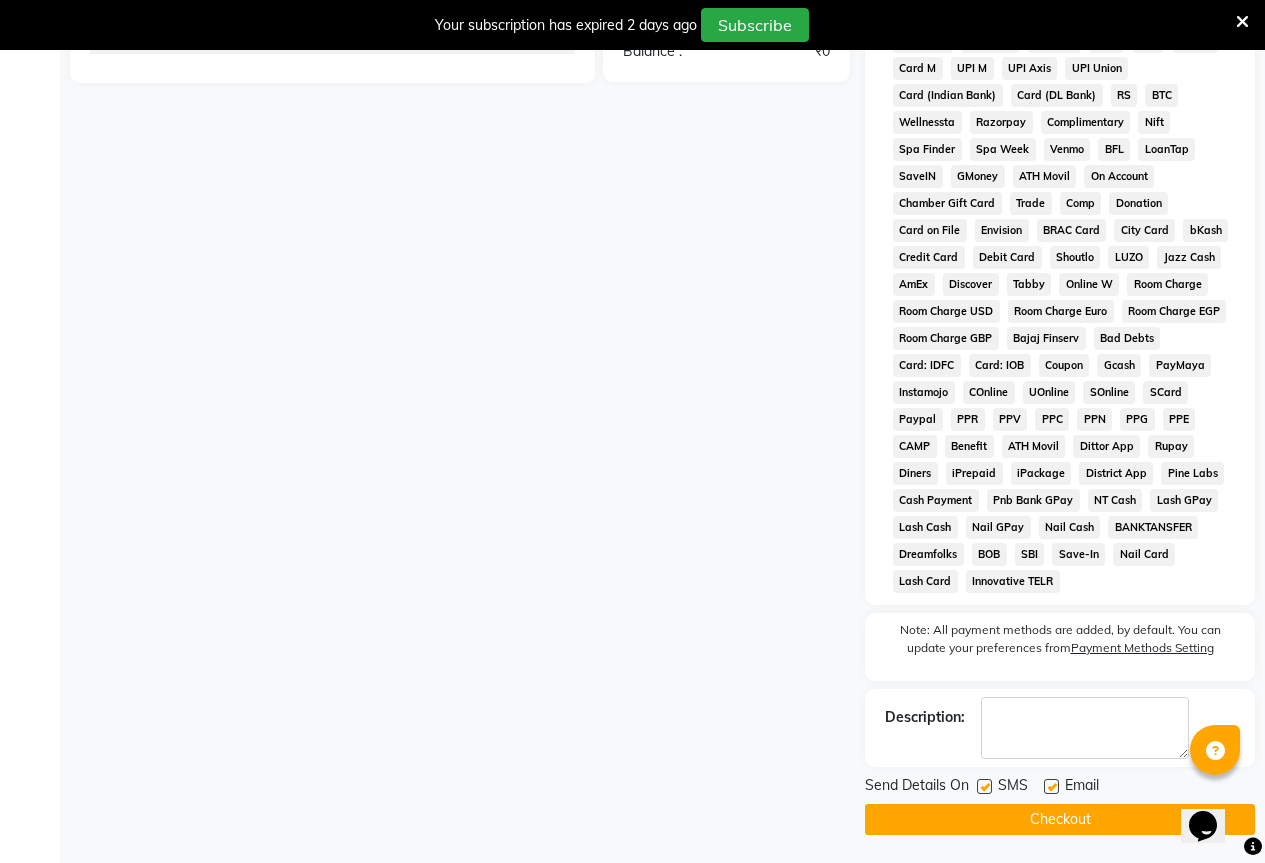 scroll, scrollTop: 773, scrollLeft: 0, axis: vertical 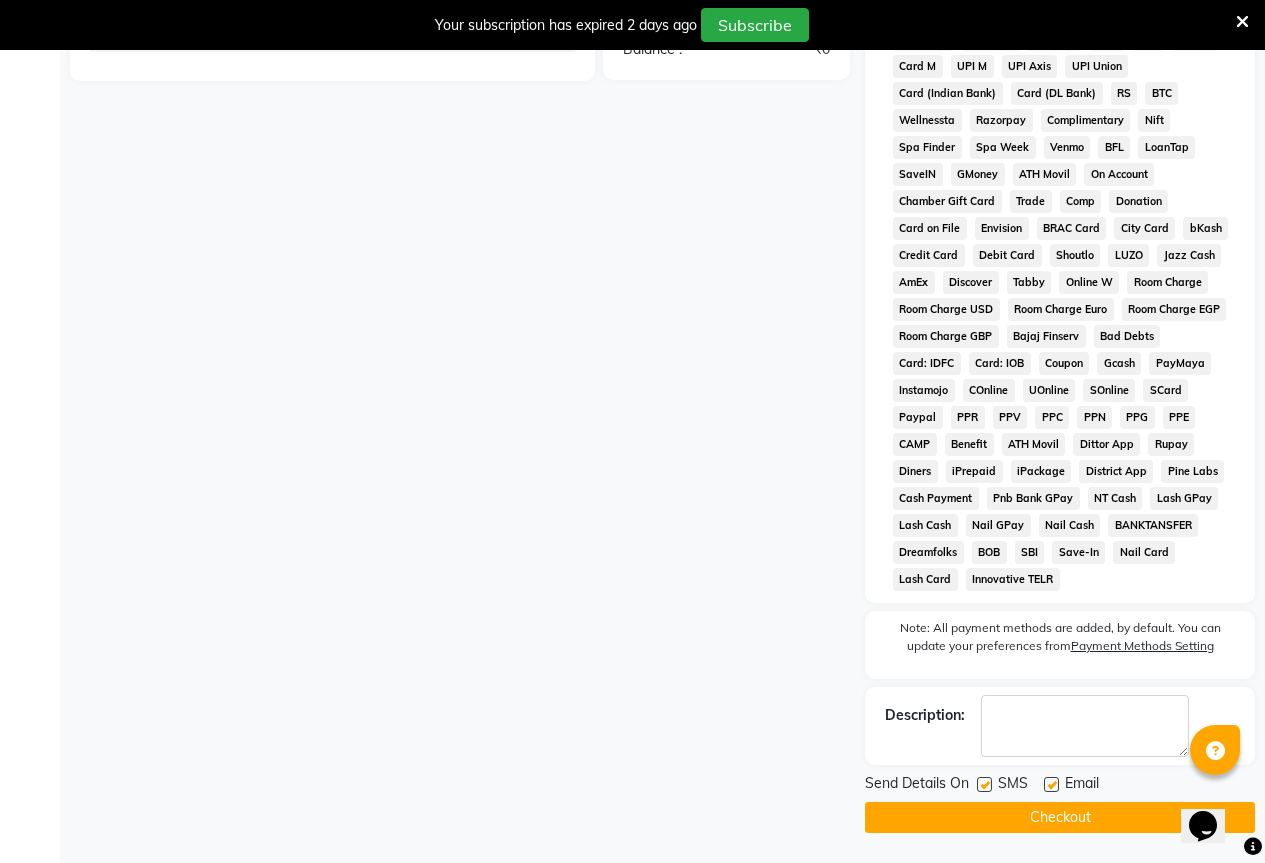 click on "Checkout" 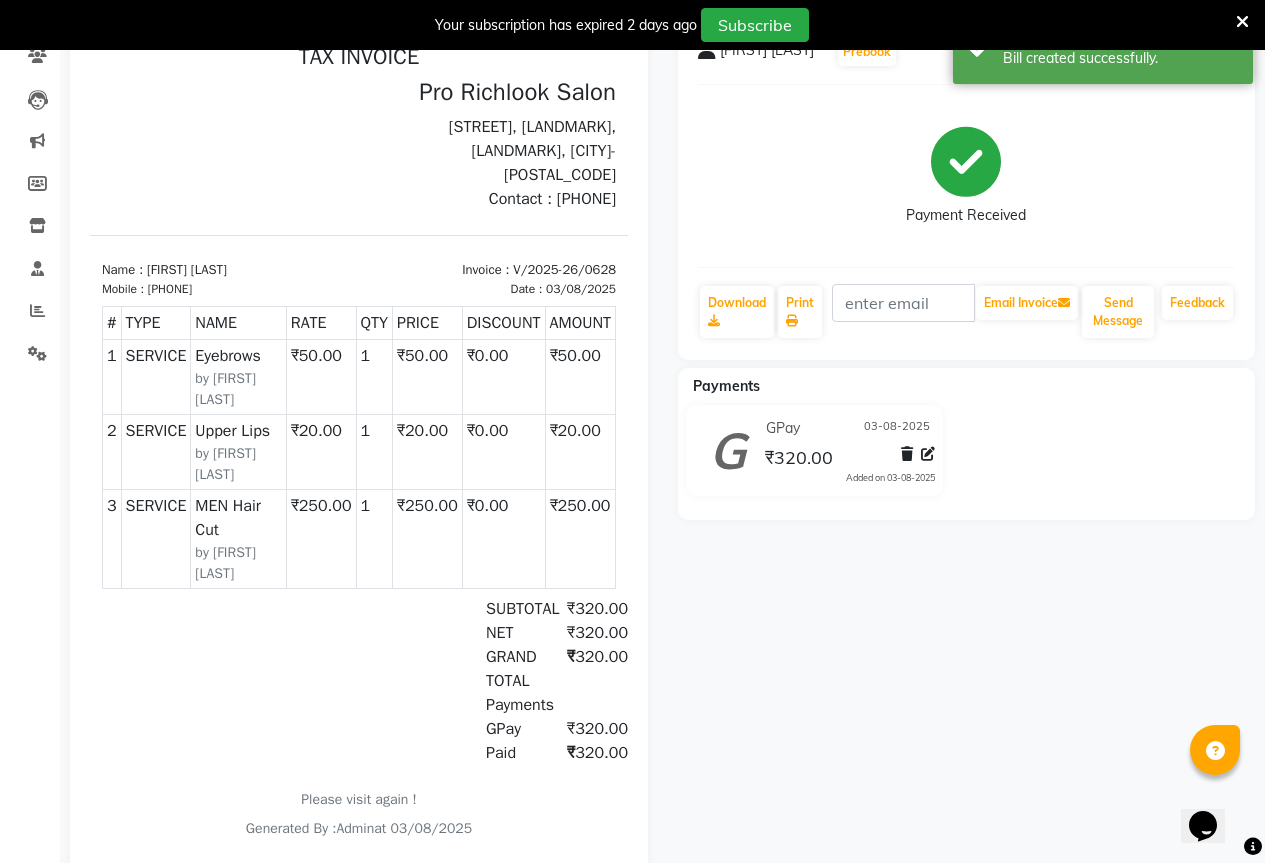 scroll, scrollTop: 0, scrollLeft: 0, axis: both 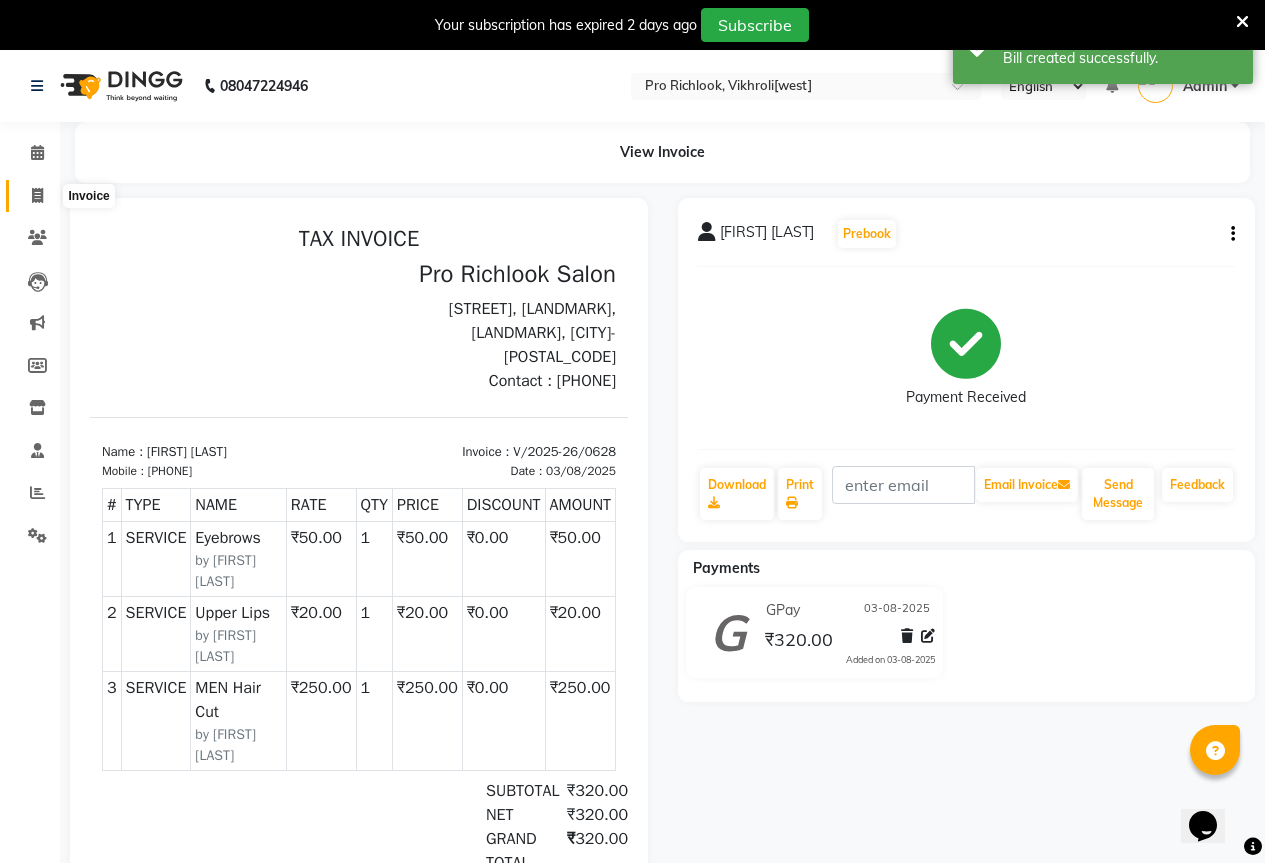 click 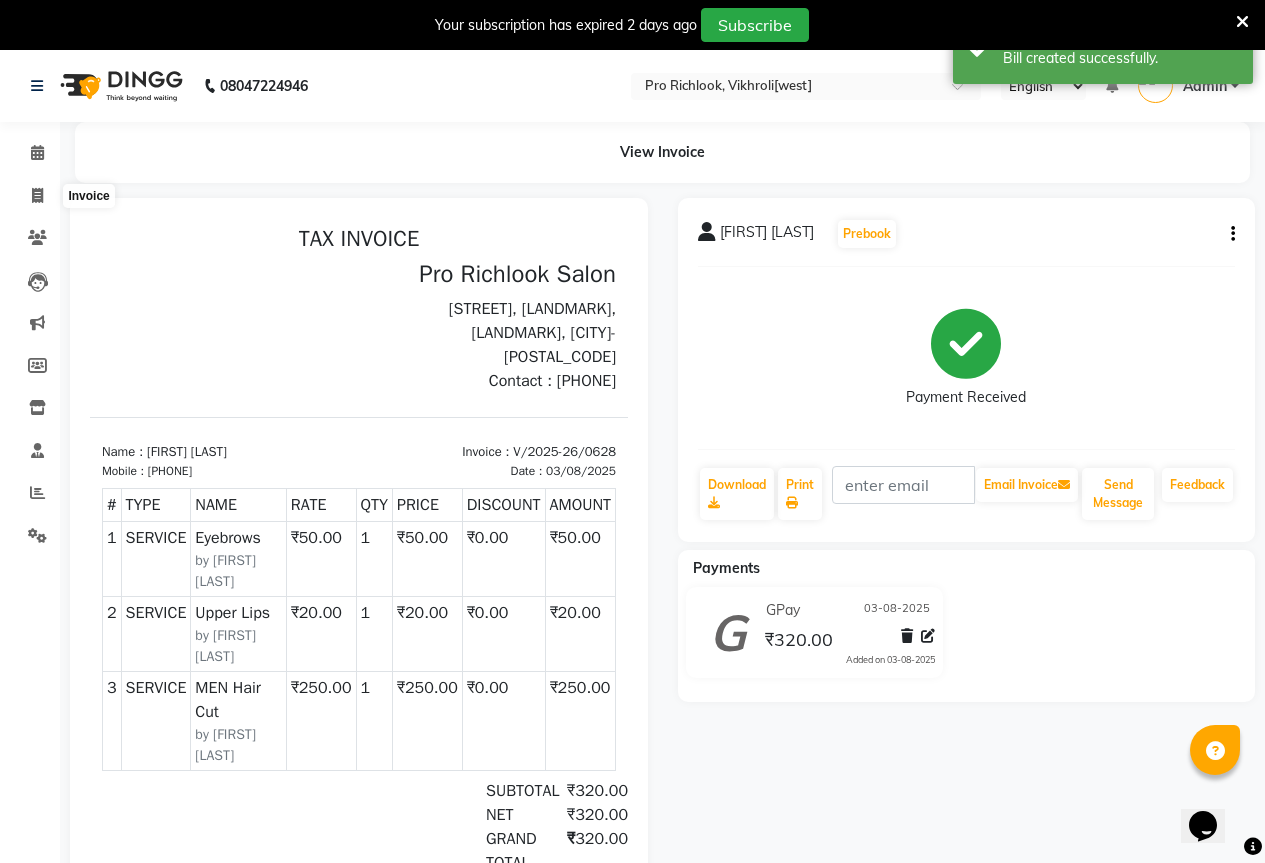 select on "6670" 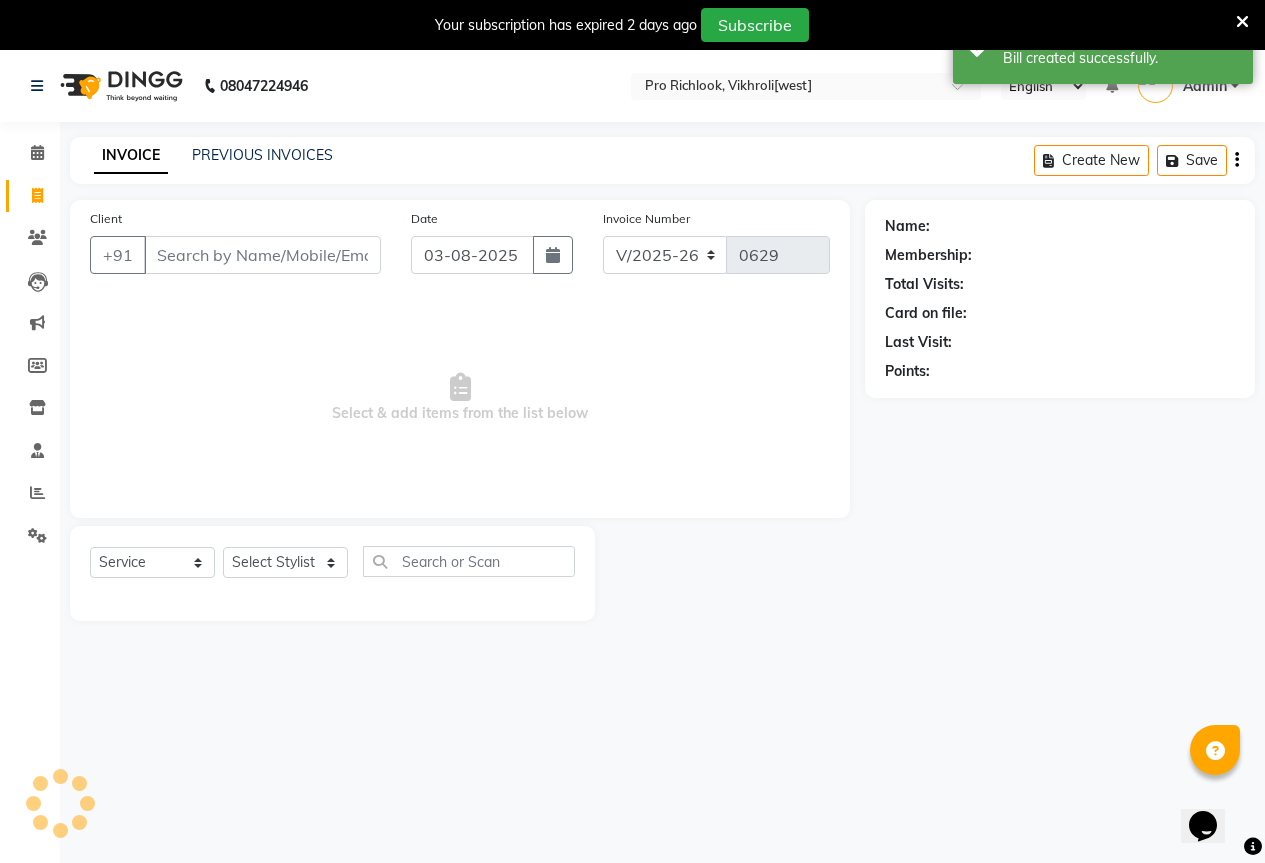 scroll, scrollTop: 50, scrollLeft: 0, axis: vertical 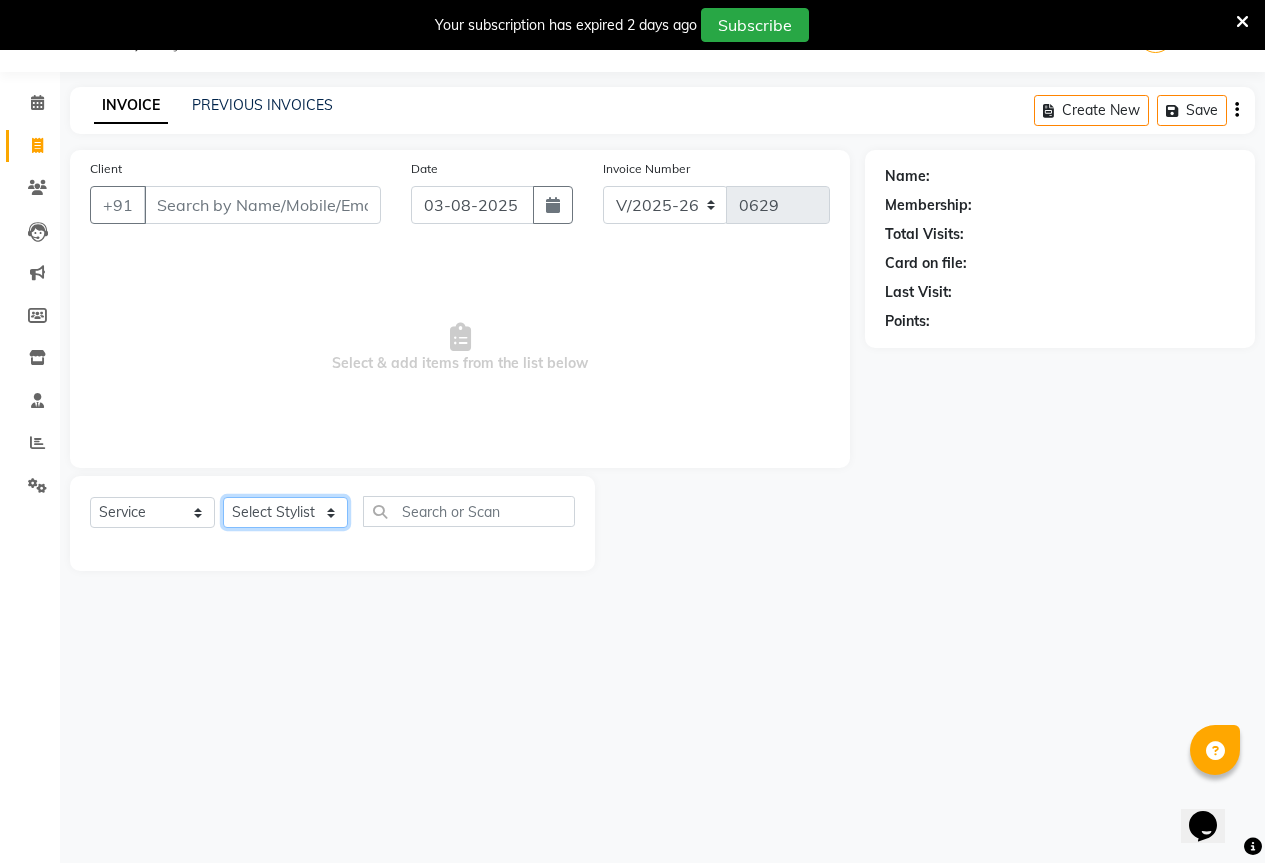 click on "Select Stylist [FIRST] [LAST] [FIRST] [LAST] [FIRST] [LAST] [FIRST] [LAST] [FIRST] [LAST]" 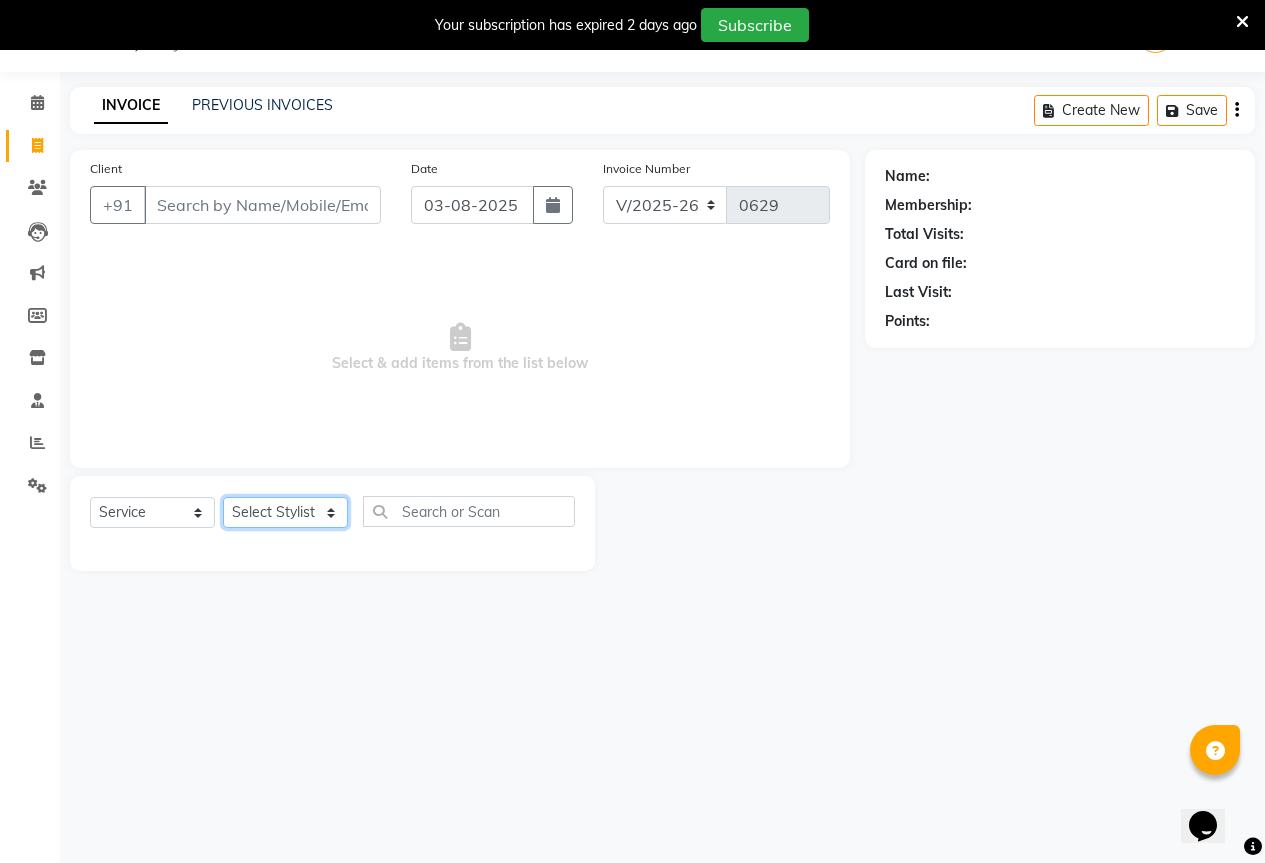 select on "[NUMBER]" 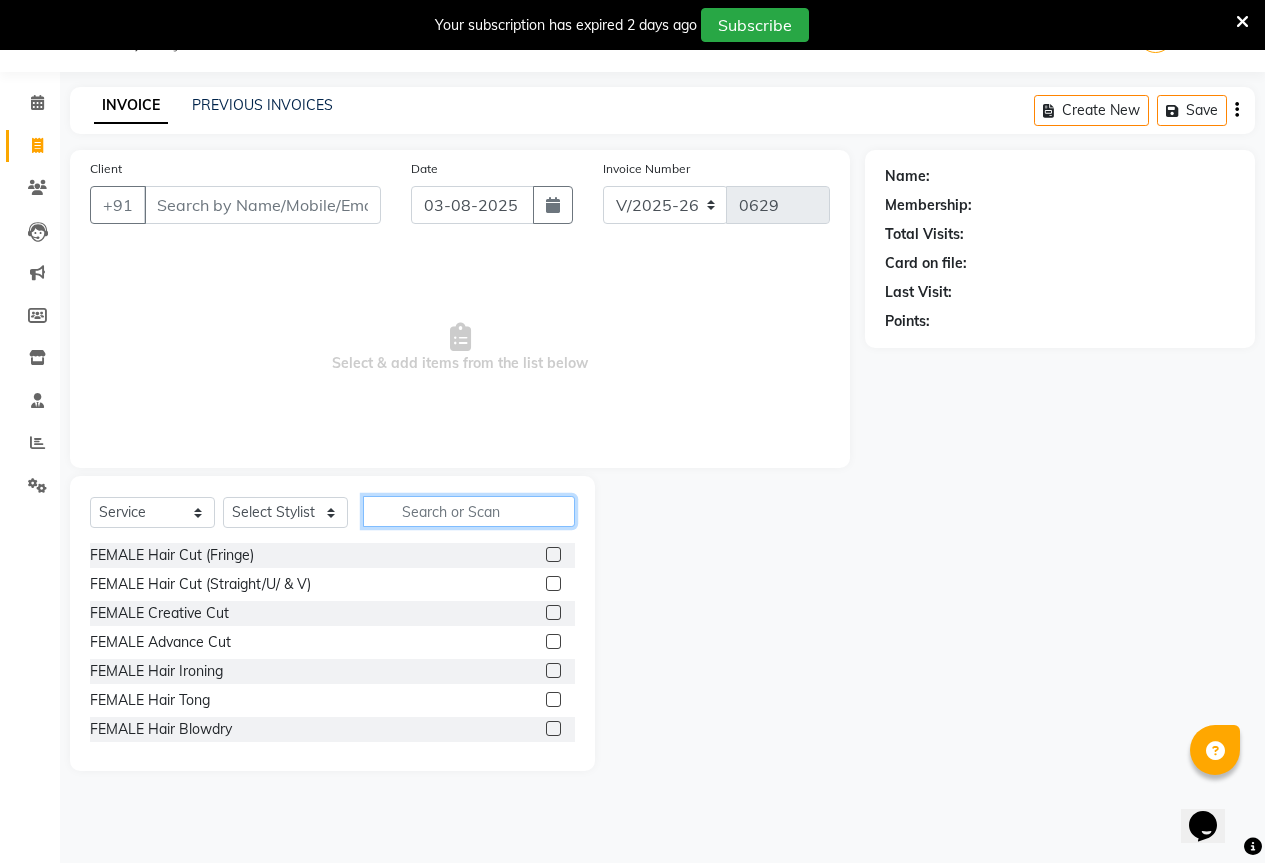 click 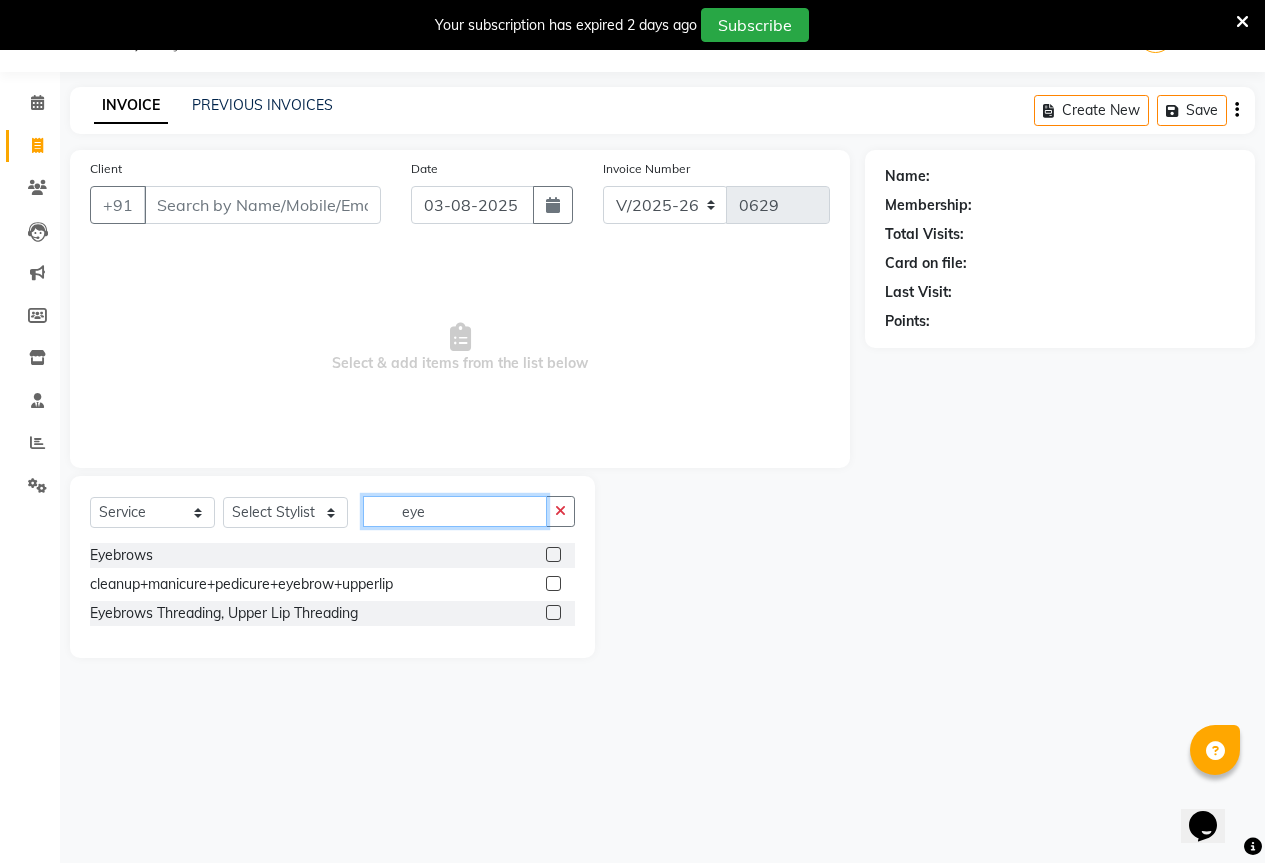 type on "eye" 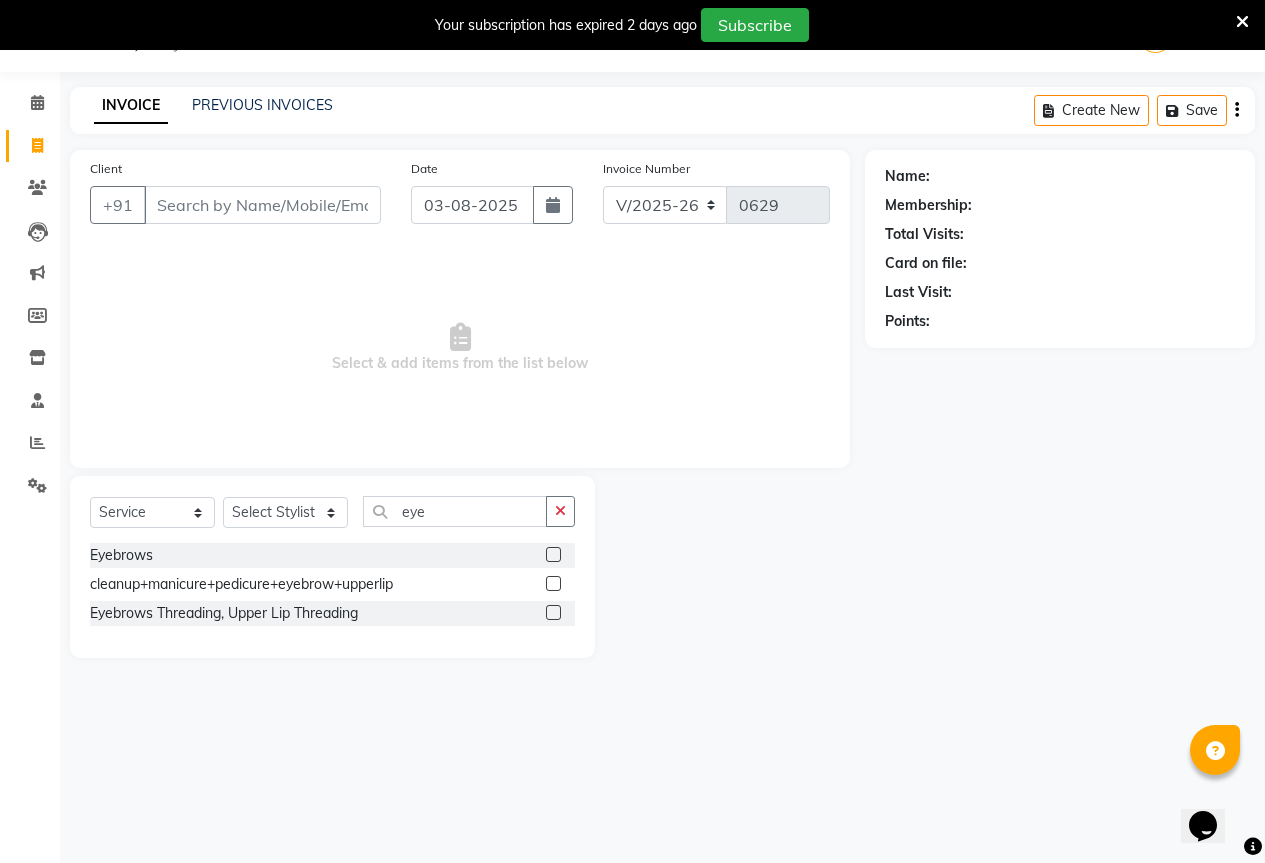 click 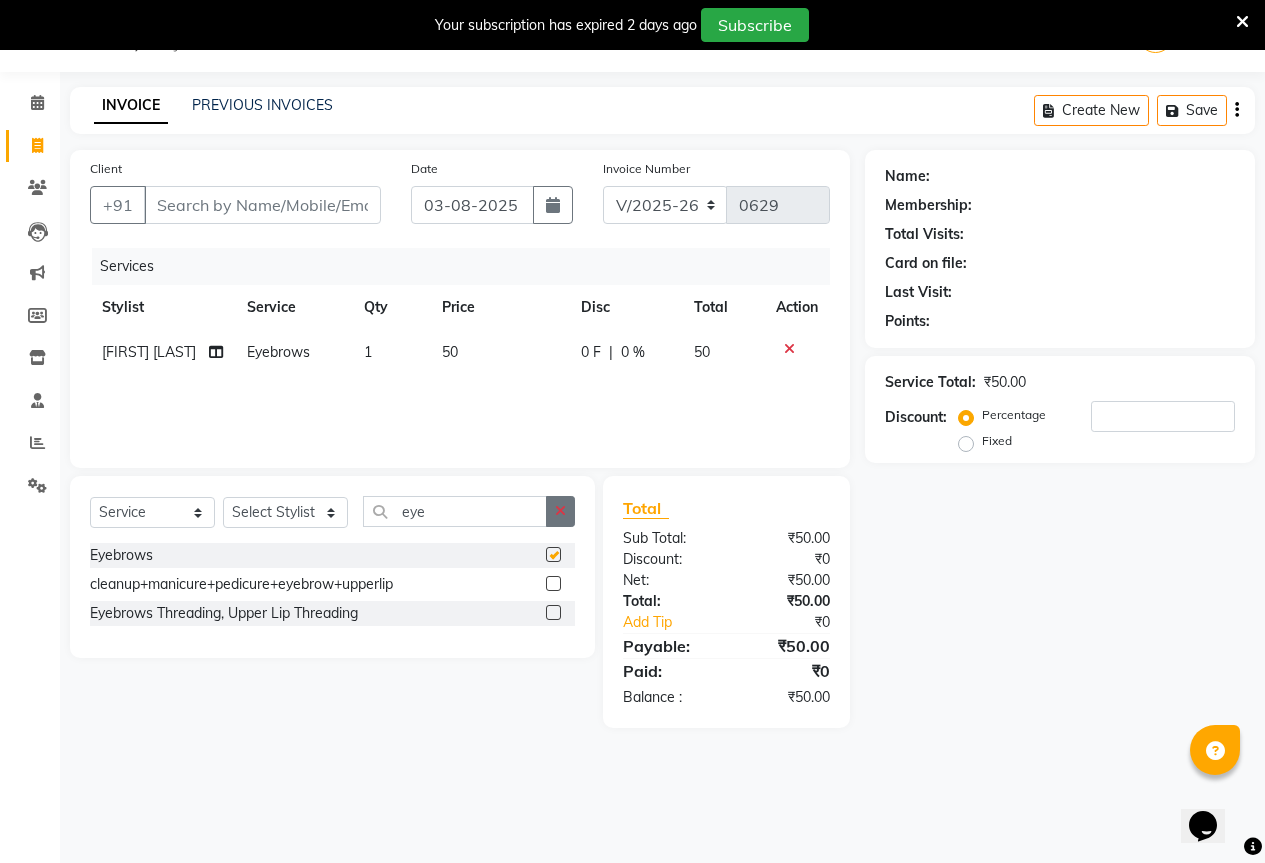 checkbox on "false" 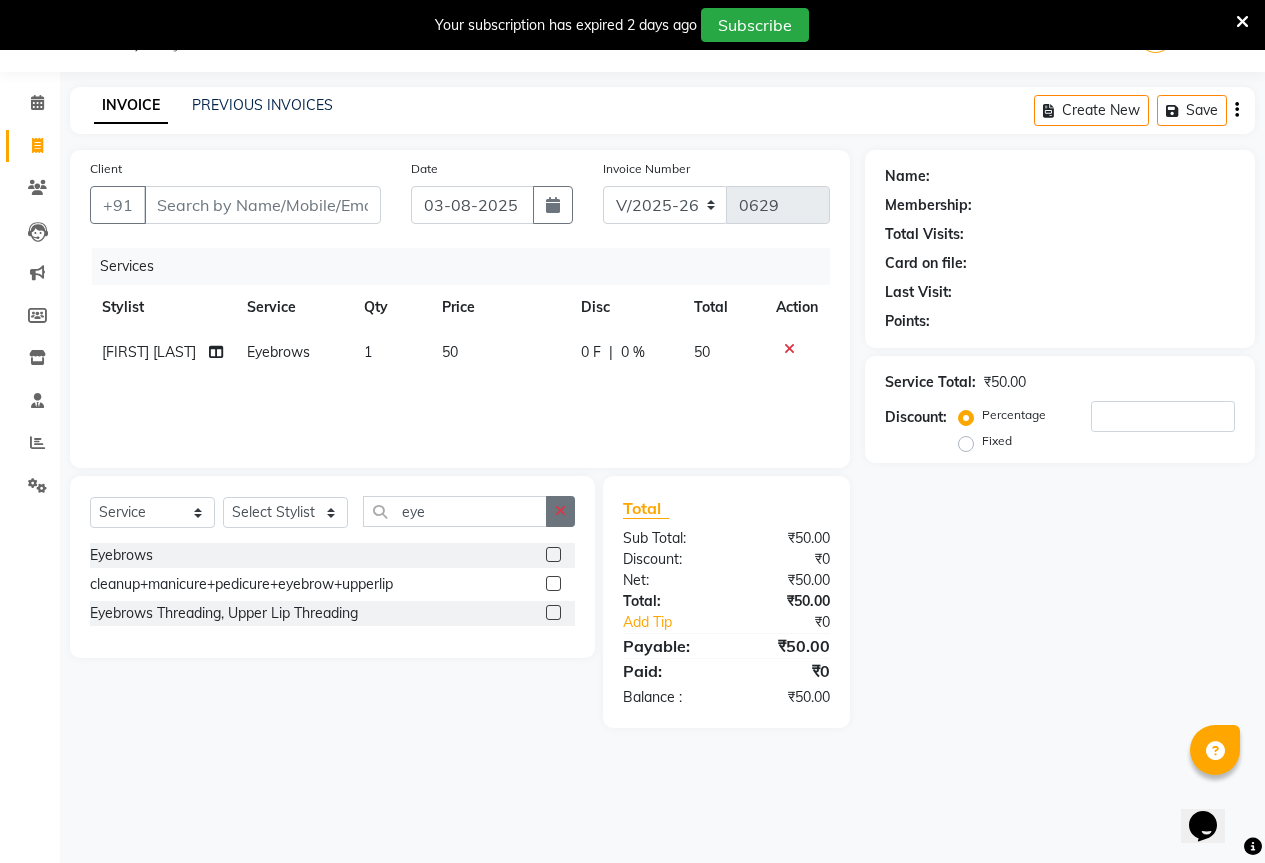 click 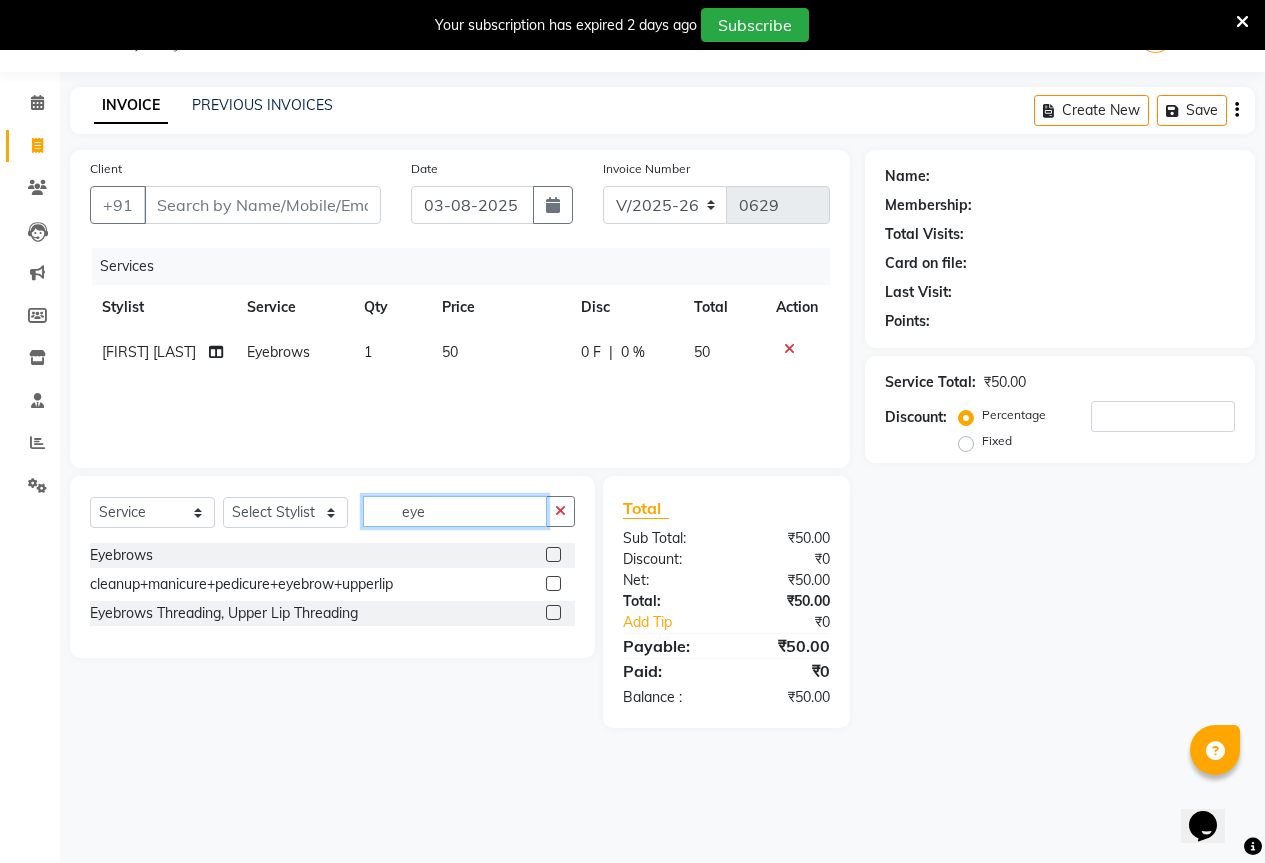type on "eye" 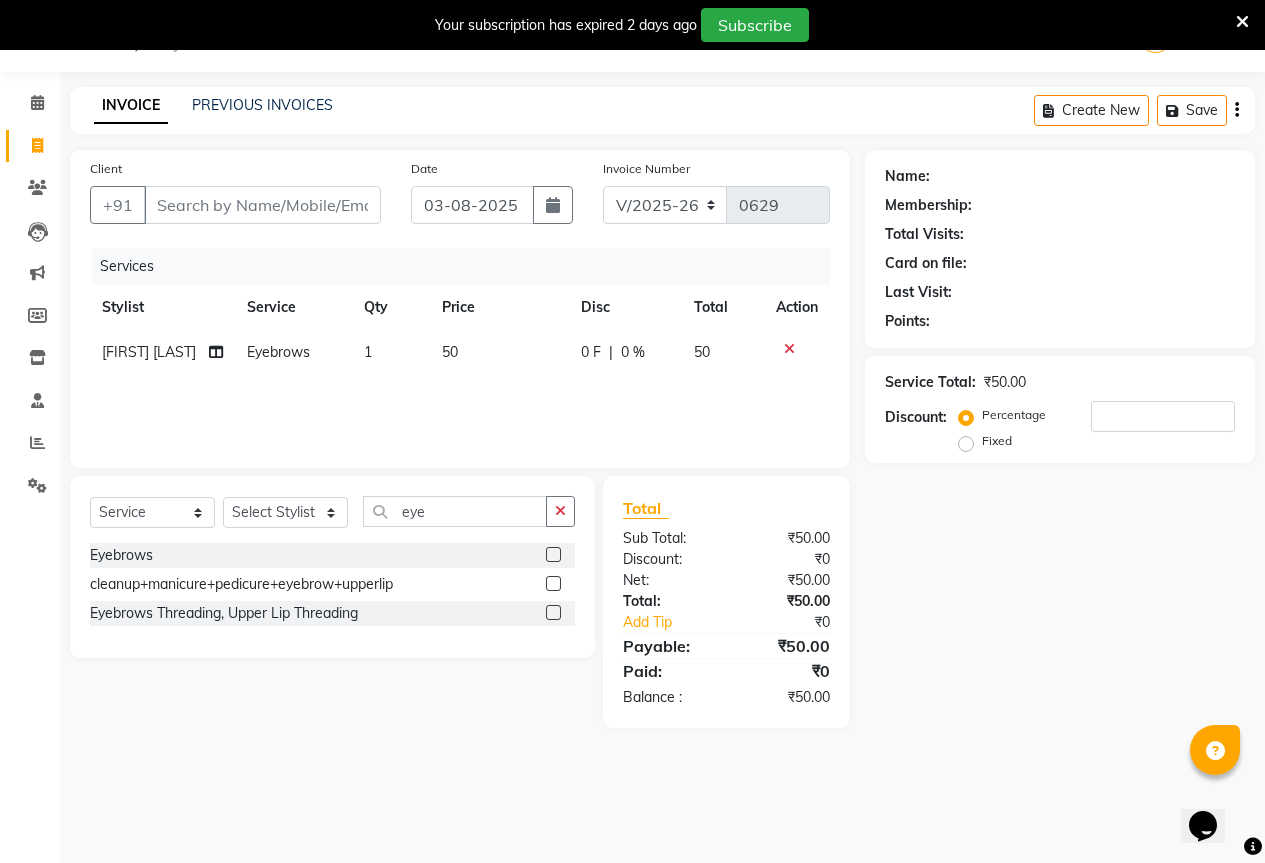click 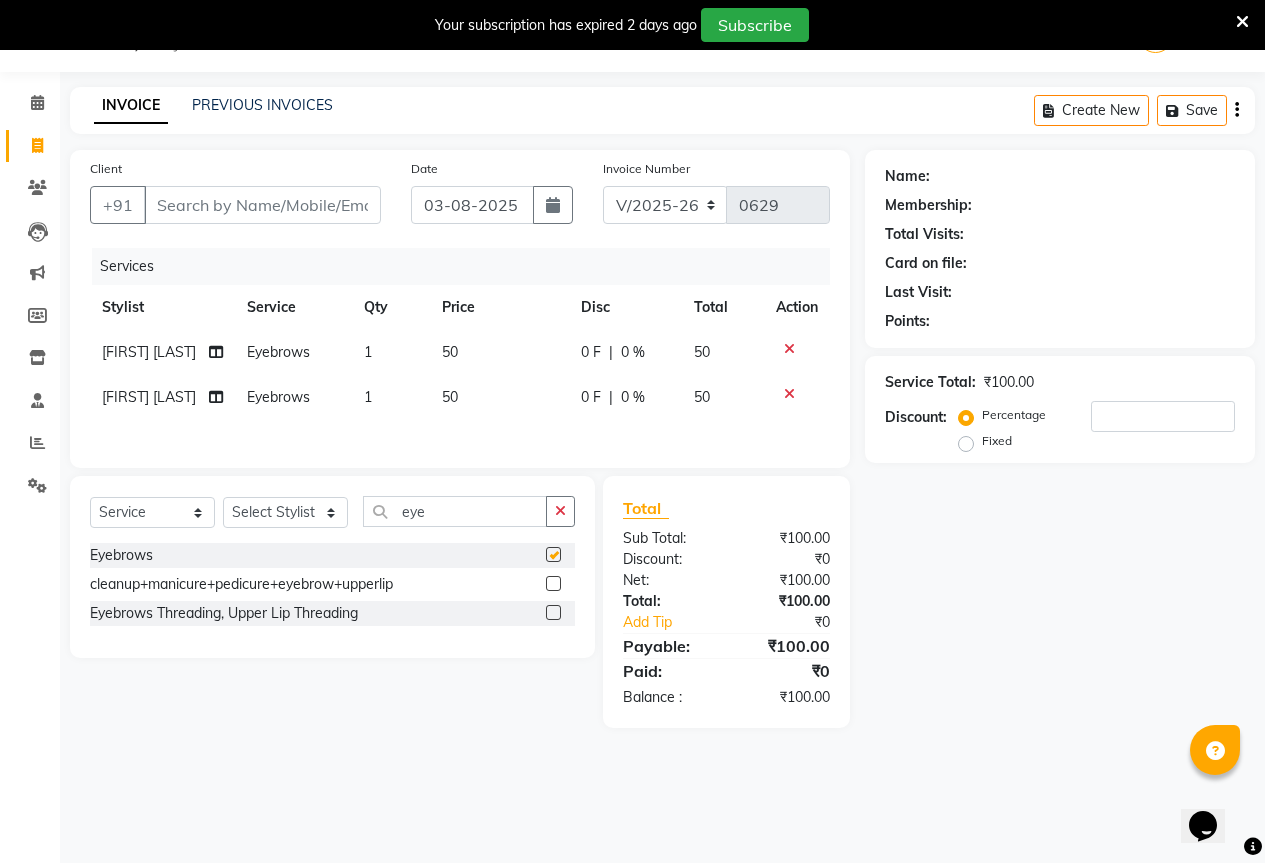 checkbox on "false" 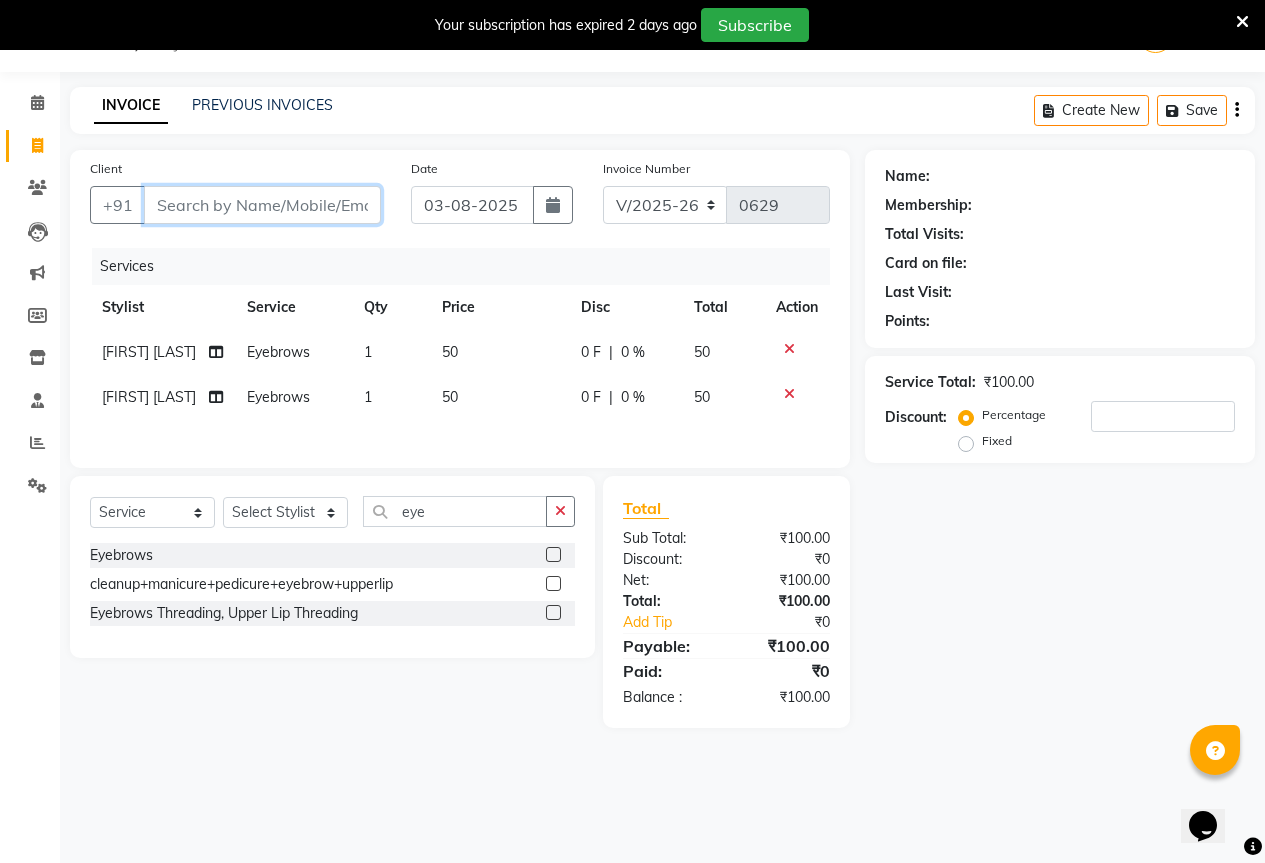 click on "Client" at bounding box center [262, 205] 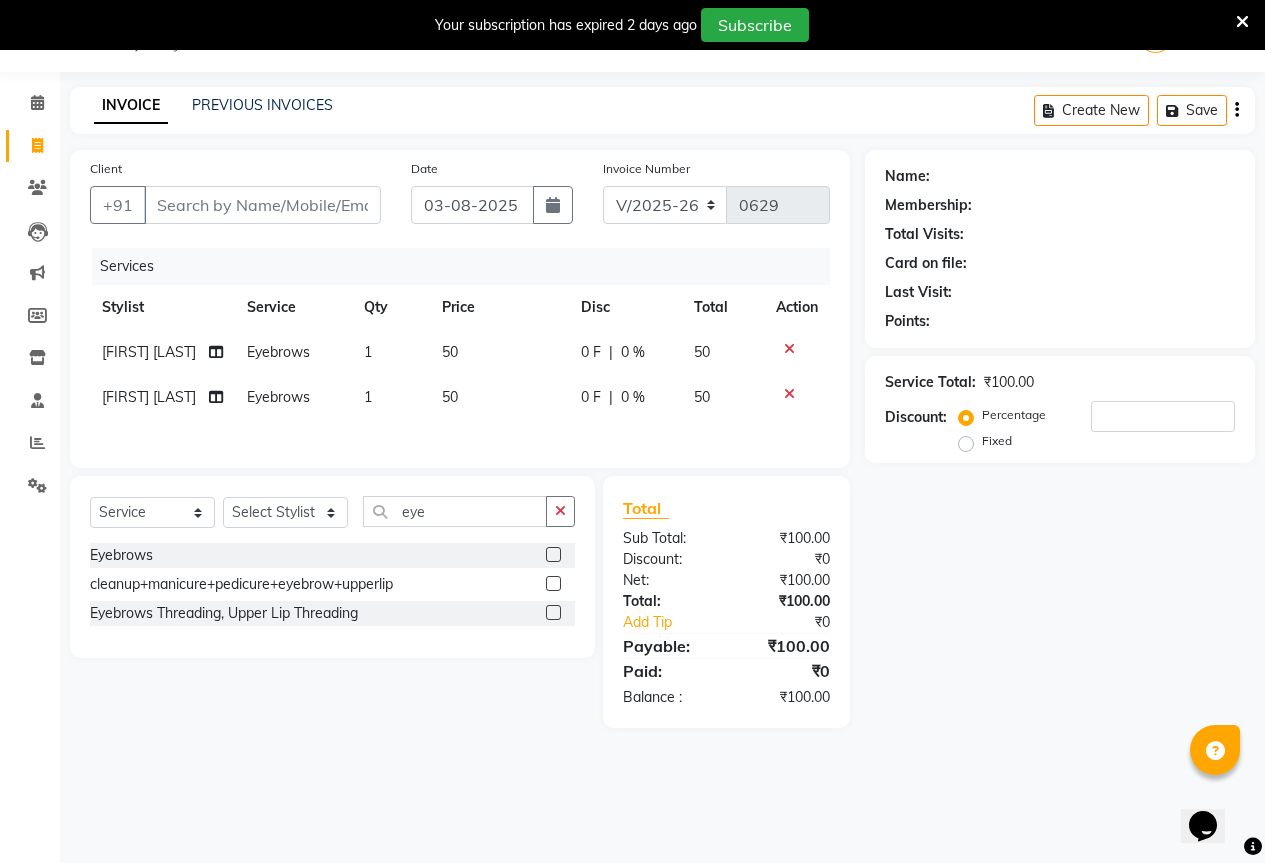 click on "Name: Membership: Total Visits: Card on file: Last Visit:  Points:  Service Total:  ₹100.00  Discount:  Percentage   Fixed" 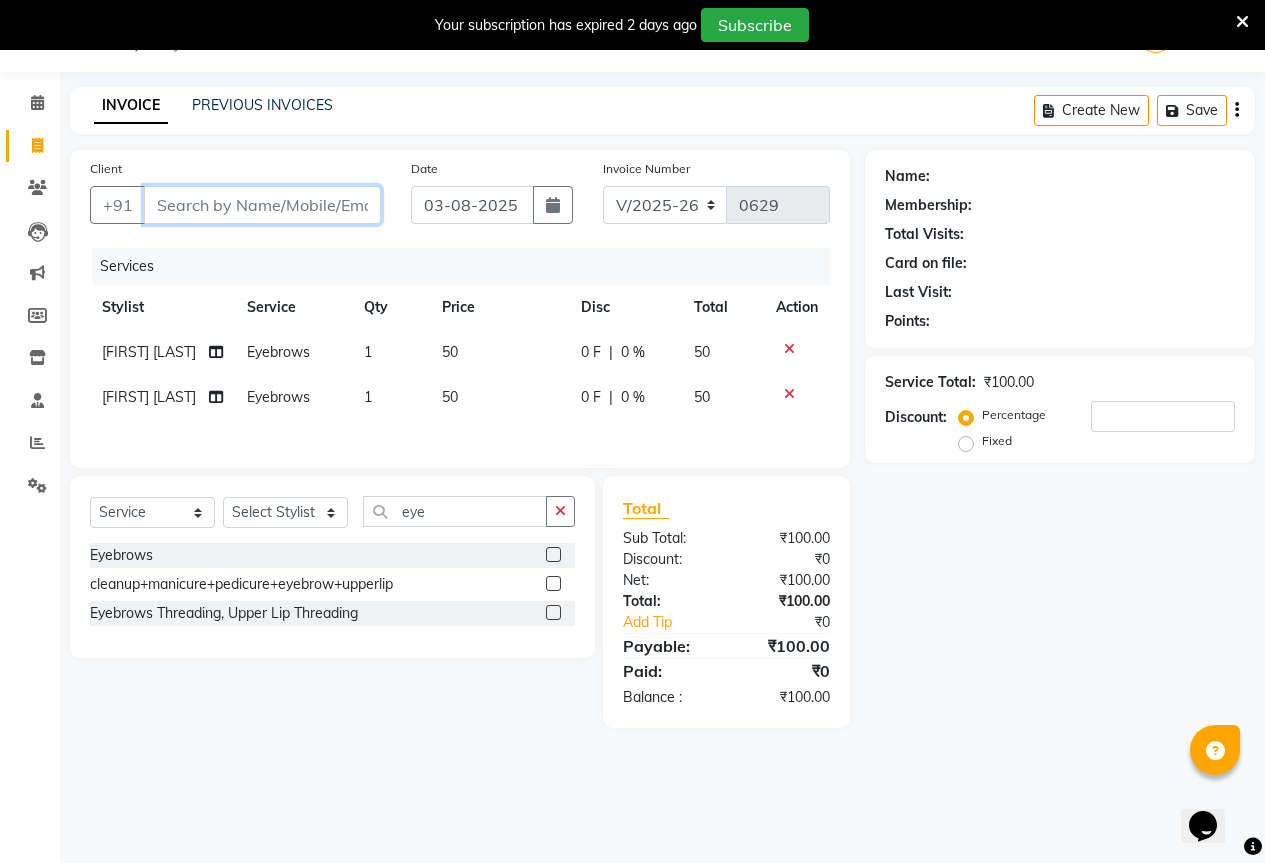 click on "Client" at bounding box center (262, 205) 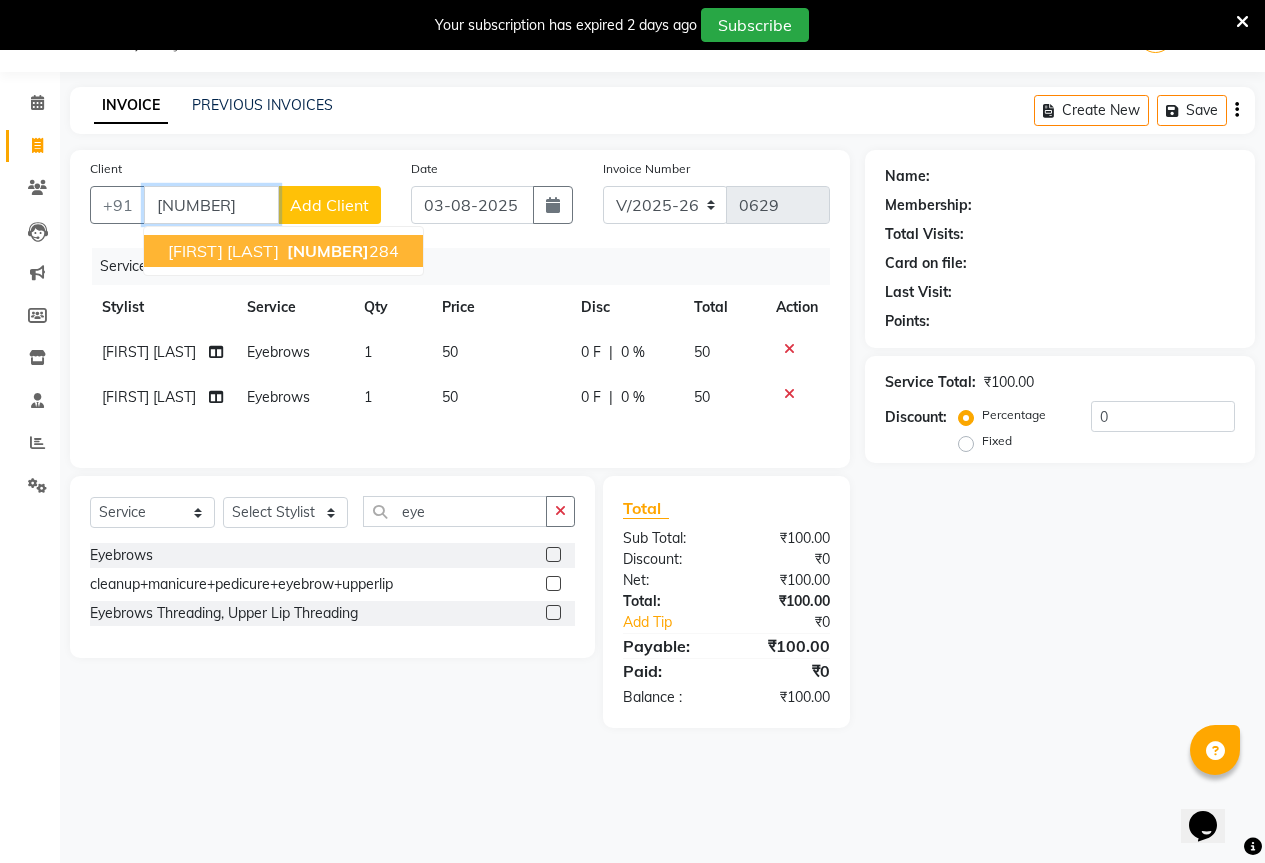 click on "[FIRST] [LAST]" at bounding box center [223, 251] 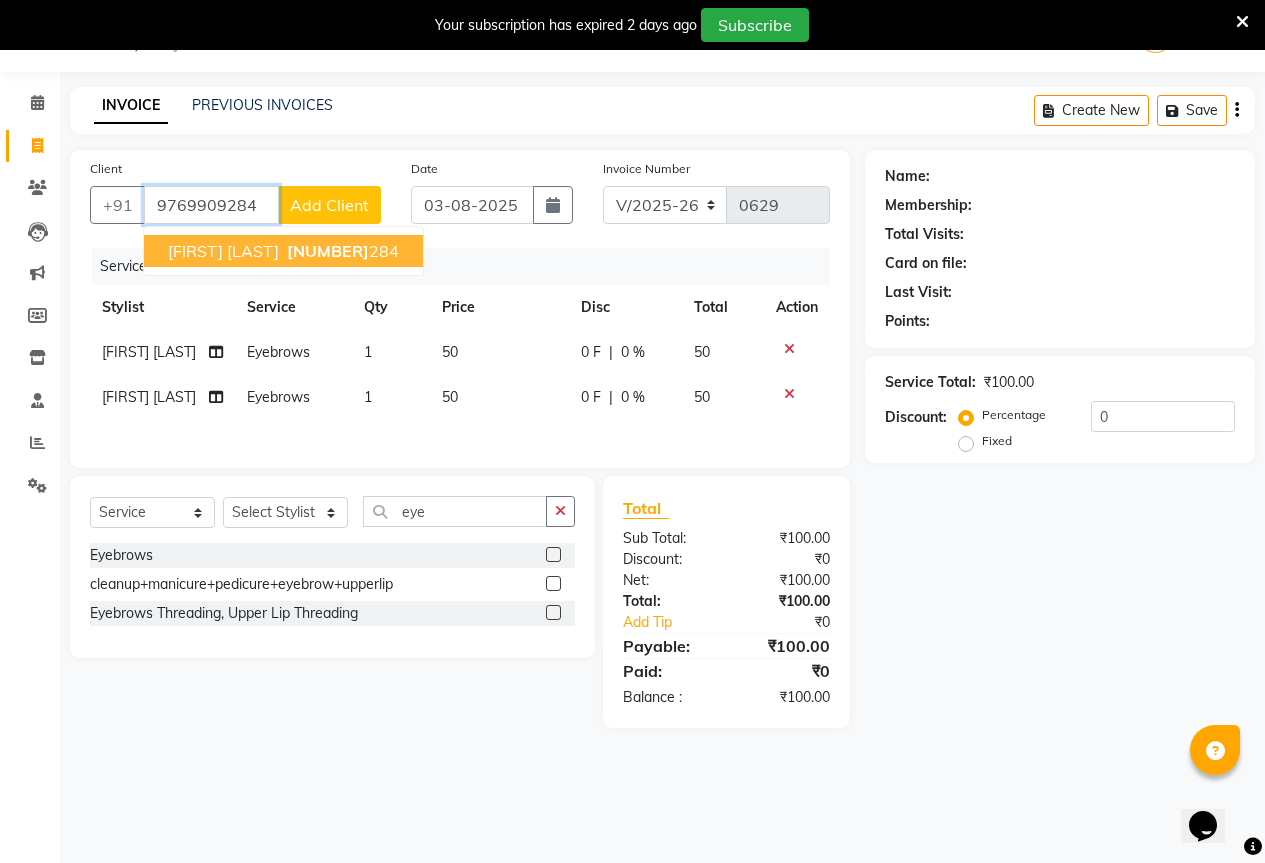 type on "9769909284" 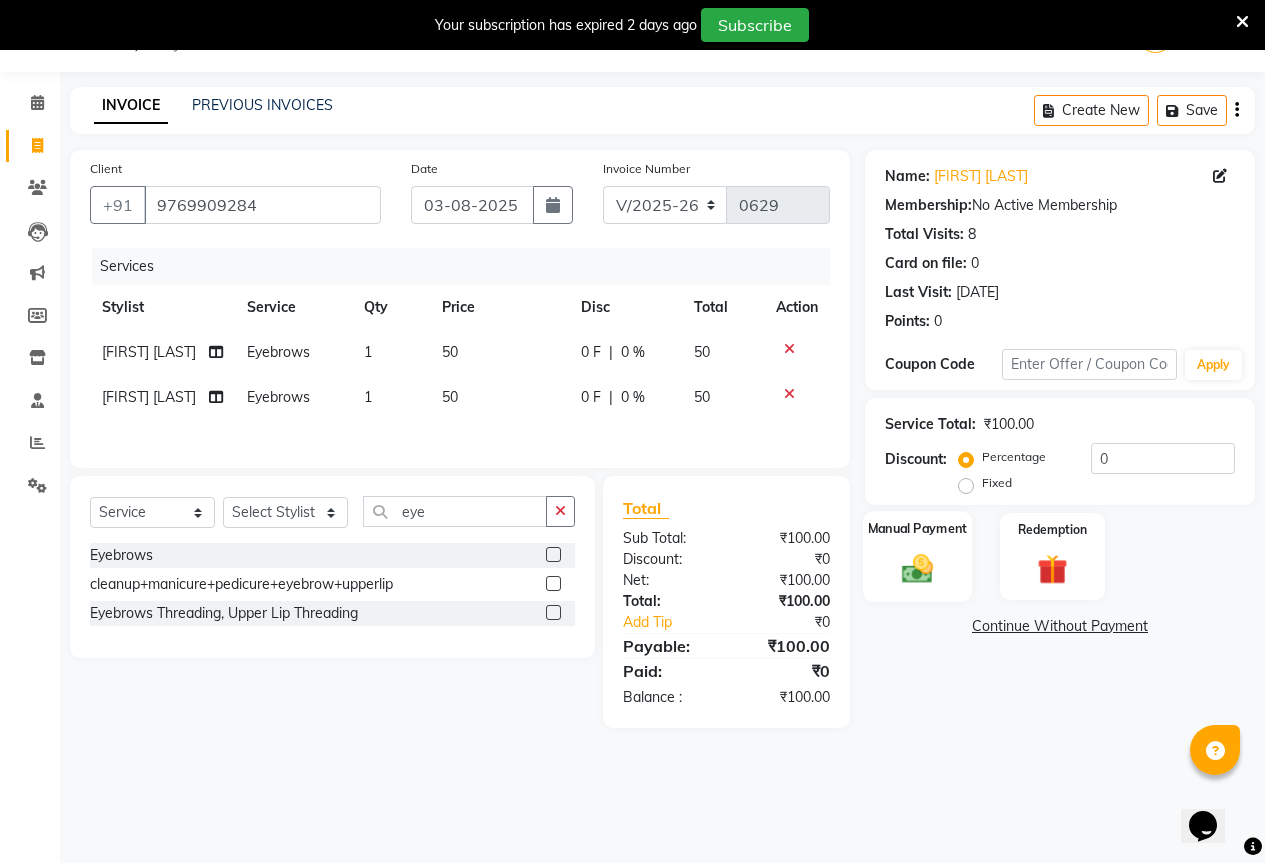 click 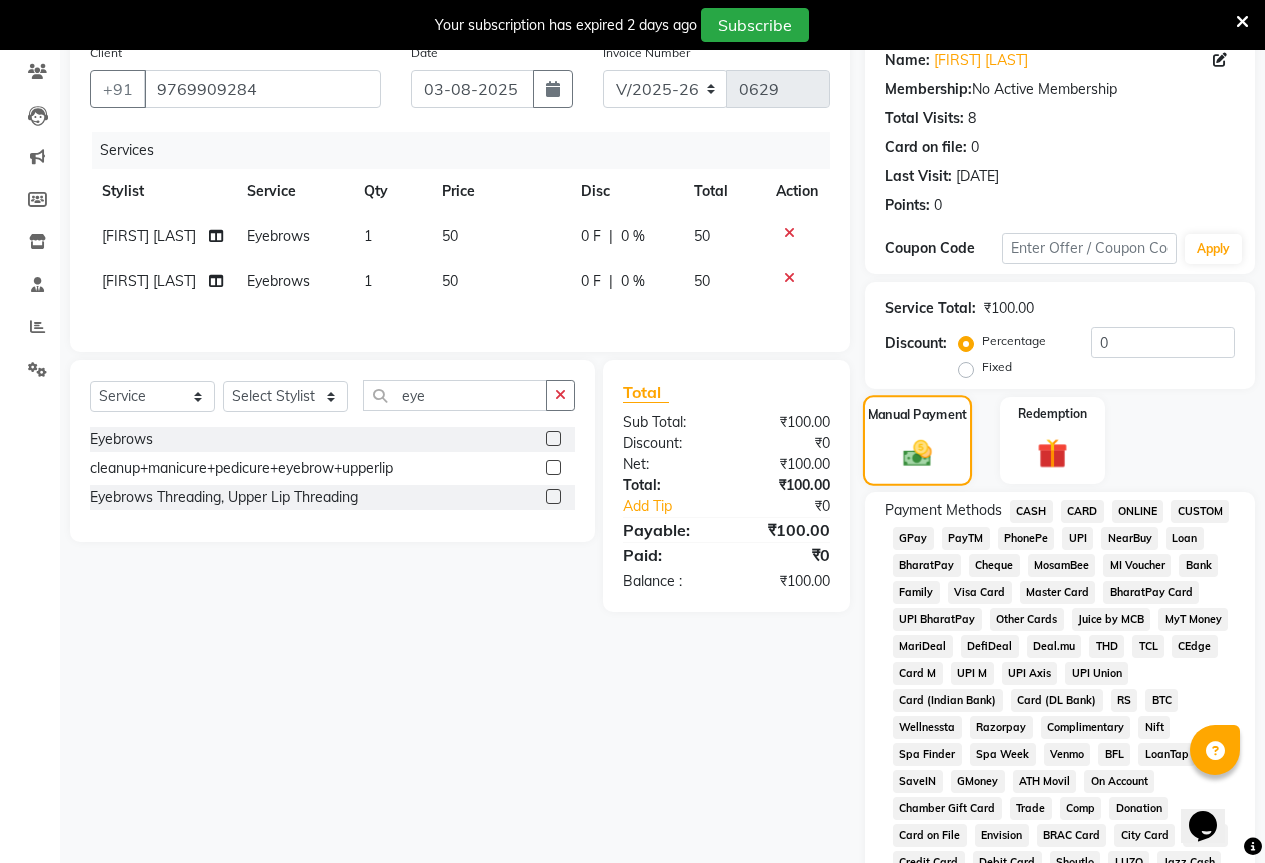 scroll, scrollTop: 350, scrollLeft: 0, axis: vertical 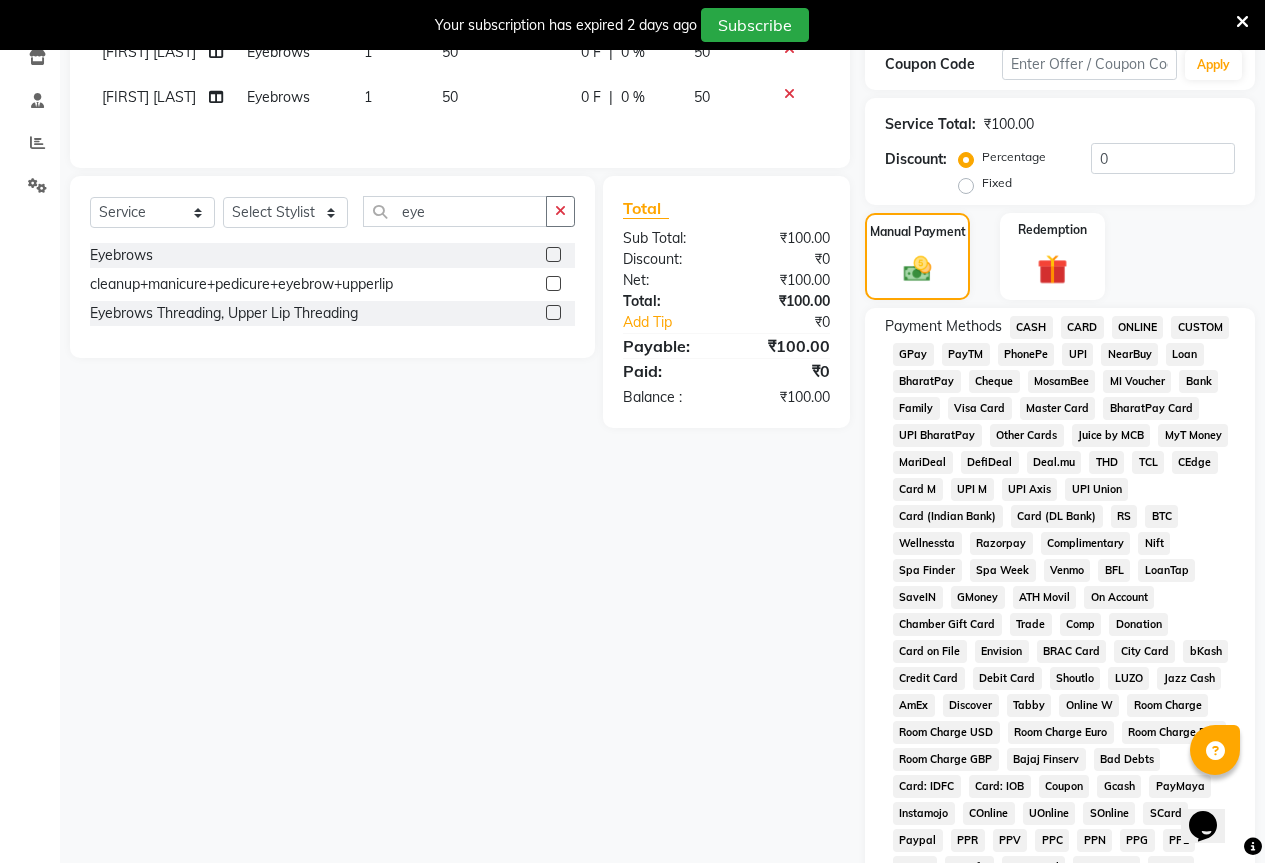 click on "GPay" 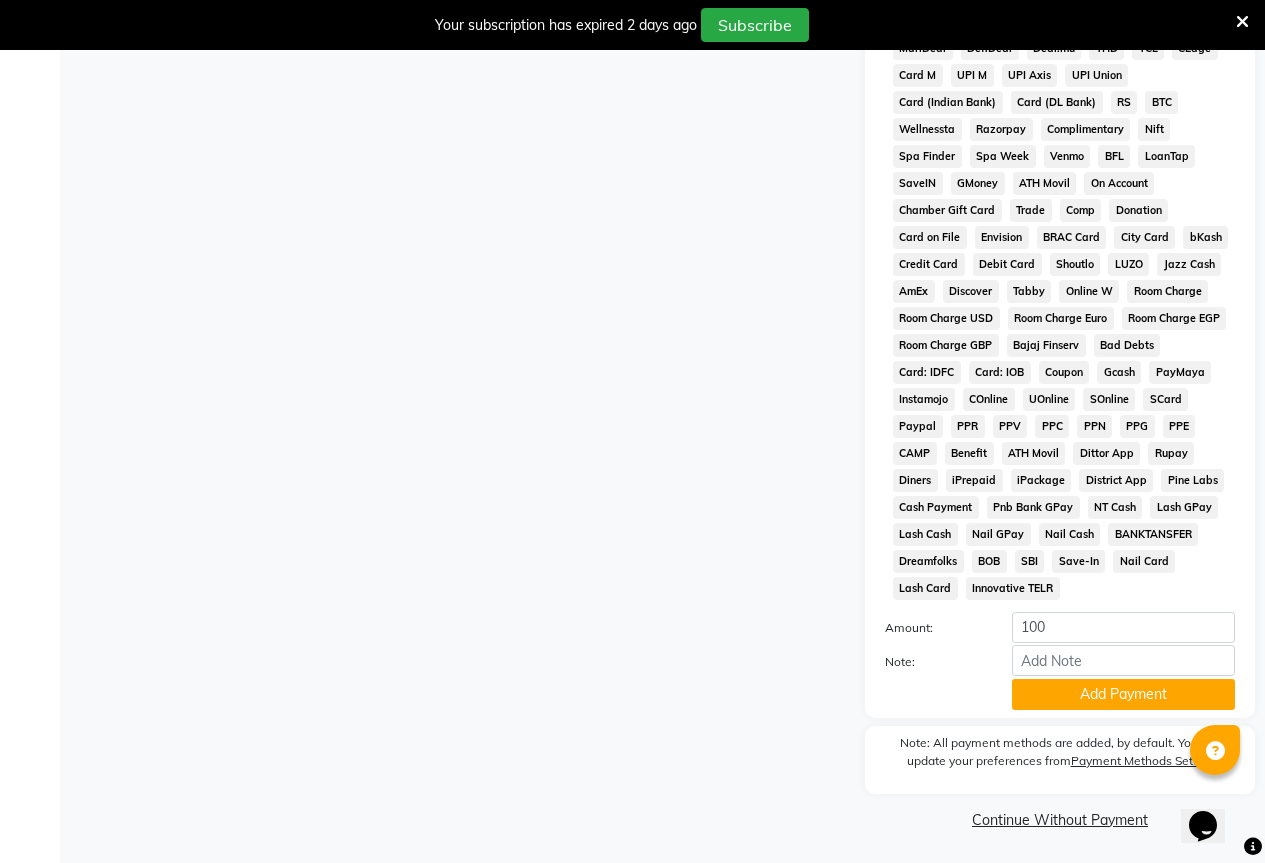 scroll, scrollTop: 766, scrollLeft: 0, axis: vertical 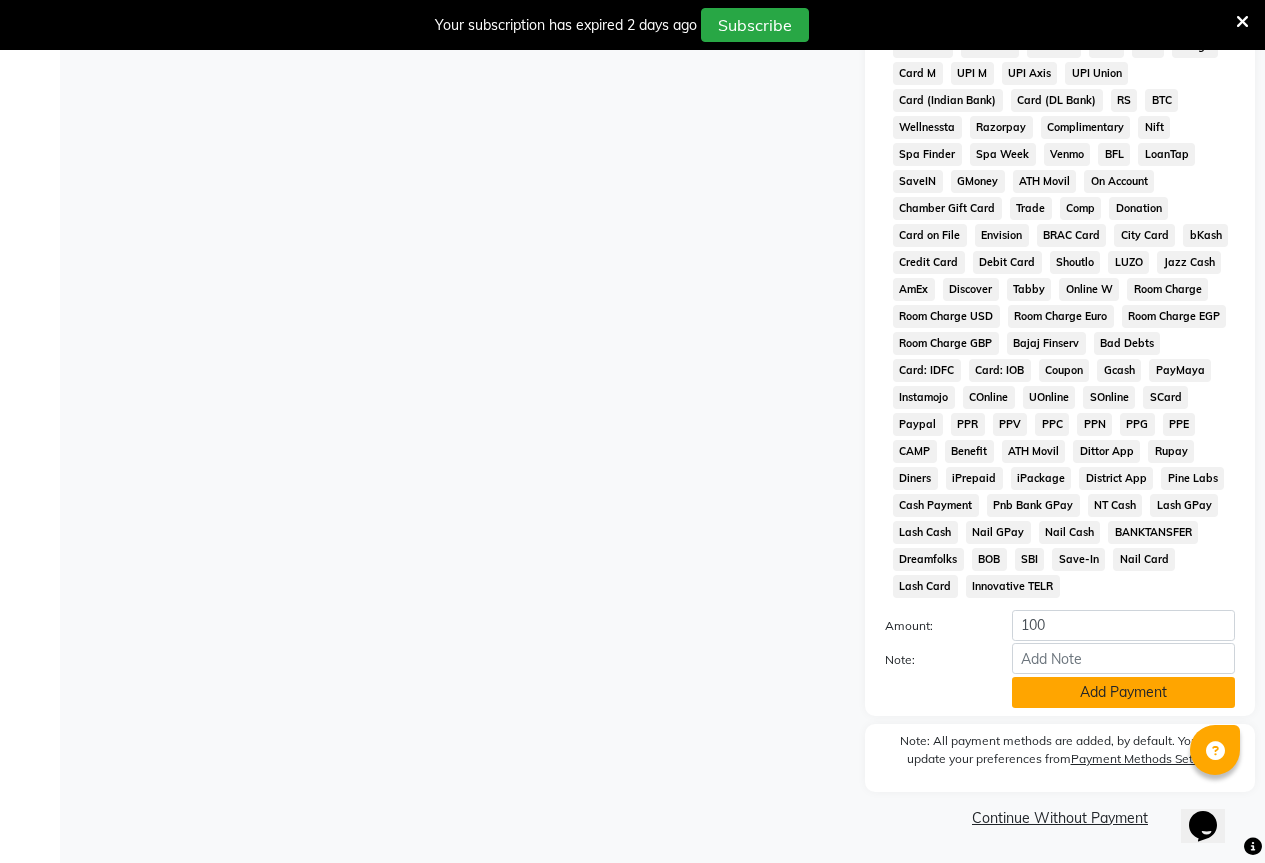 click on "Add Payment" 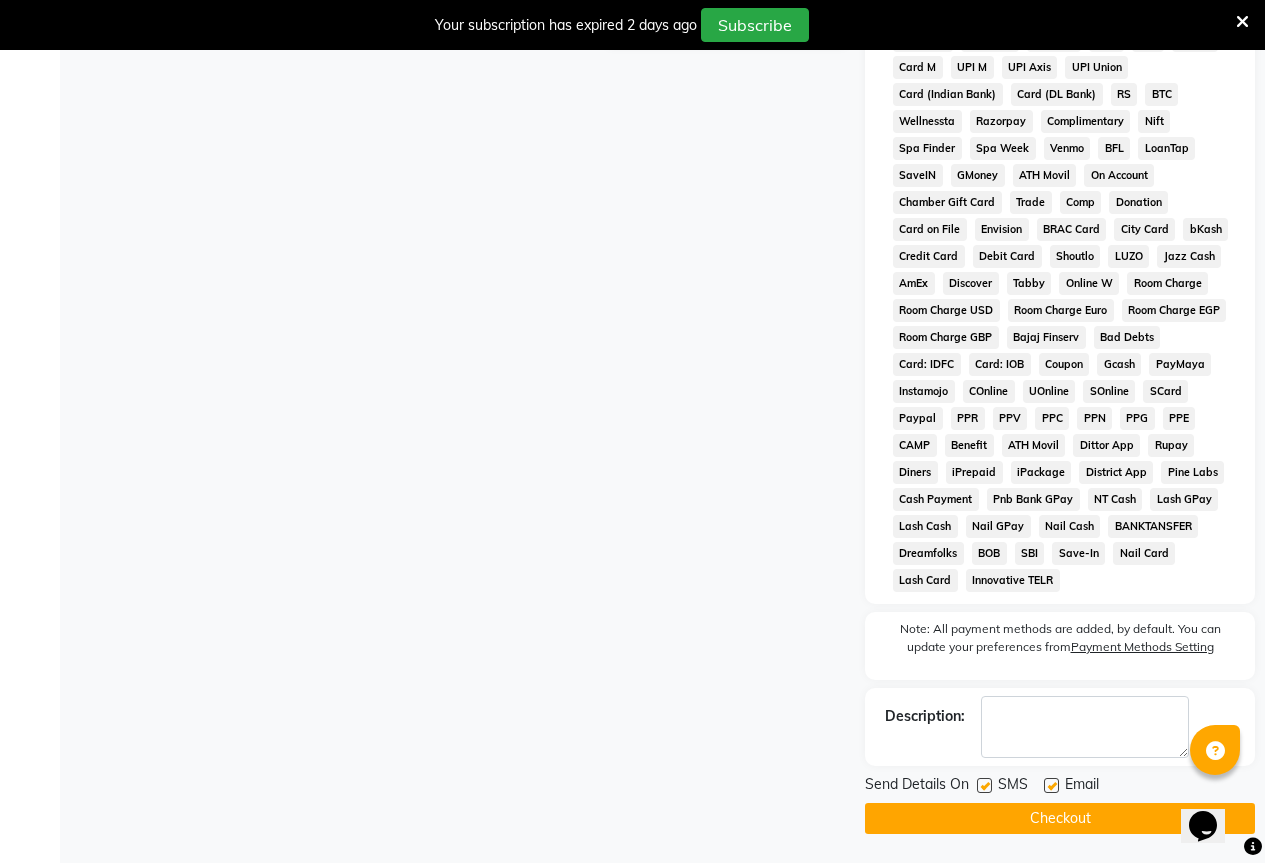 scroll, scrollTop: 773, scrollLeft: 0, axis: vertical 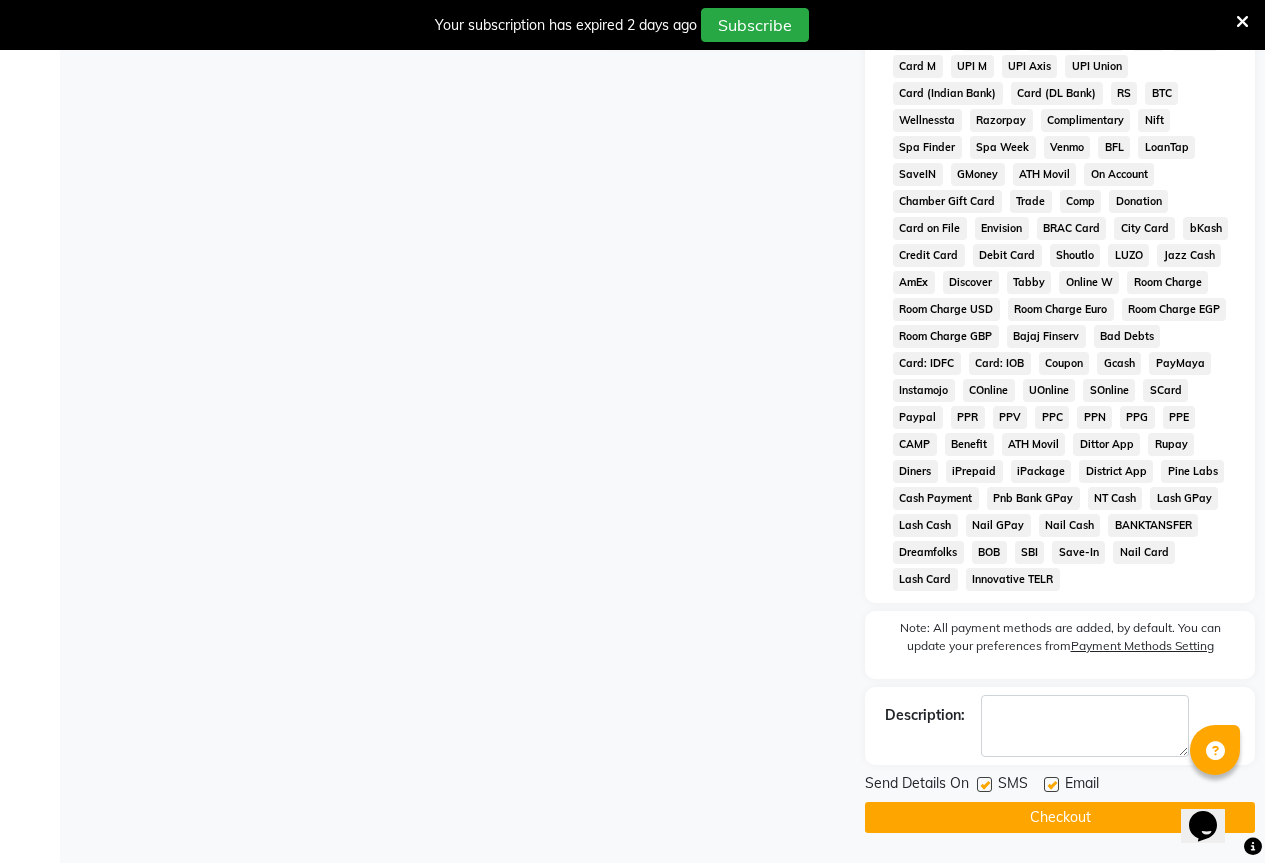 click on "Checkout" 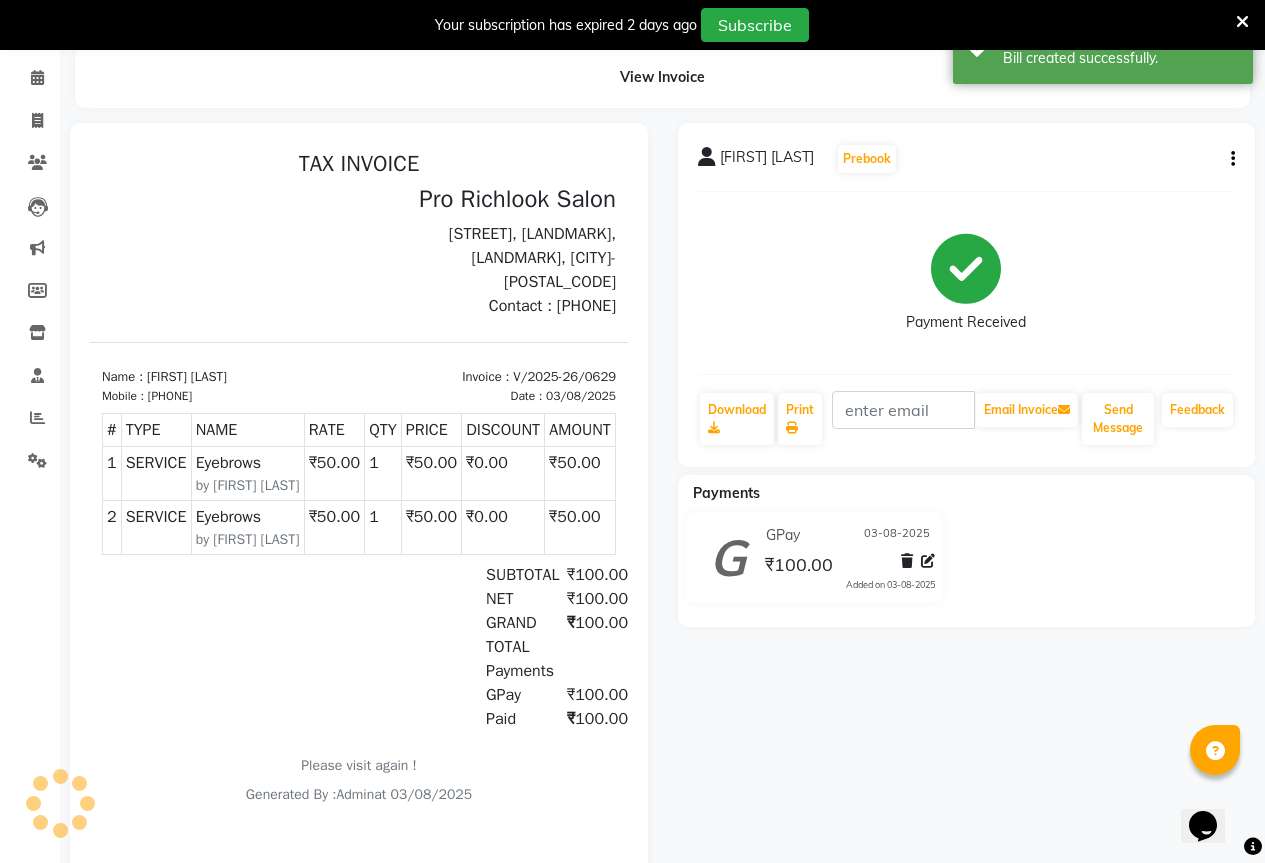 scroll, scrollTop: 0, scrollLeft: 0, axis: both 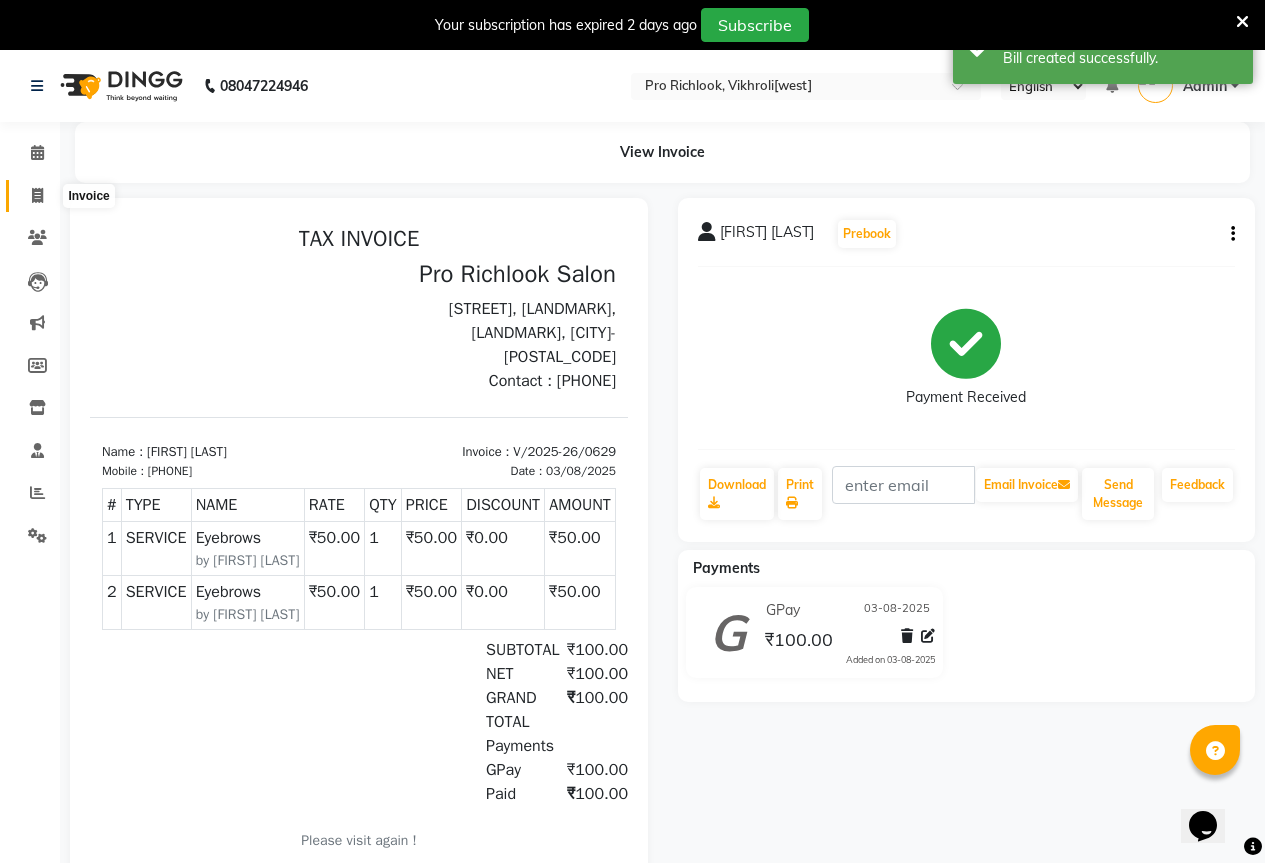 click 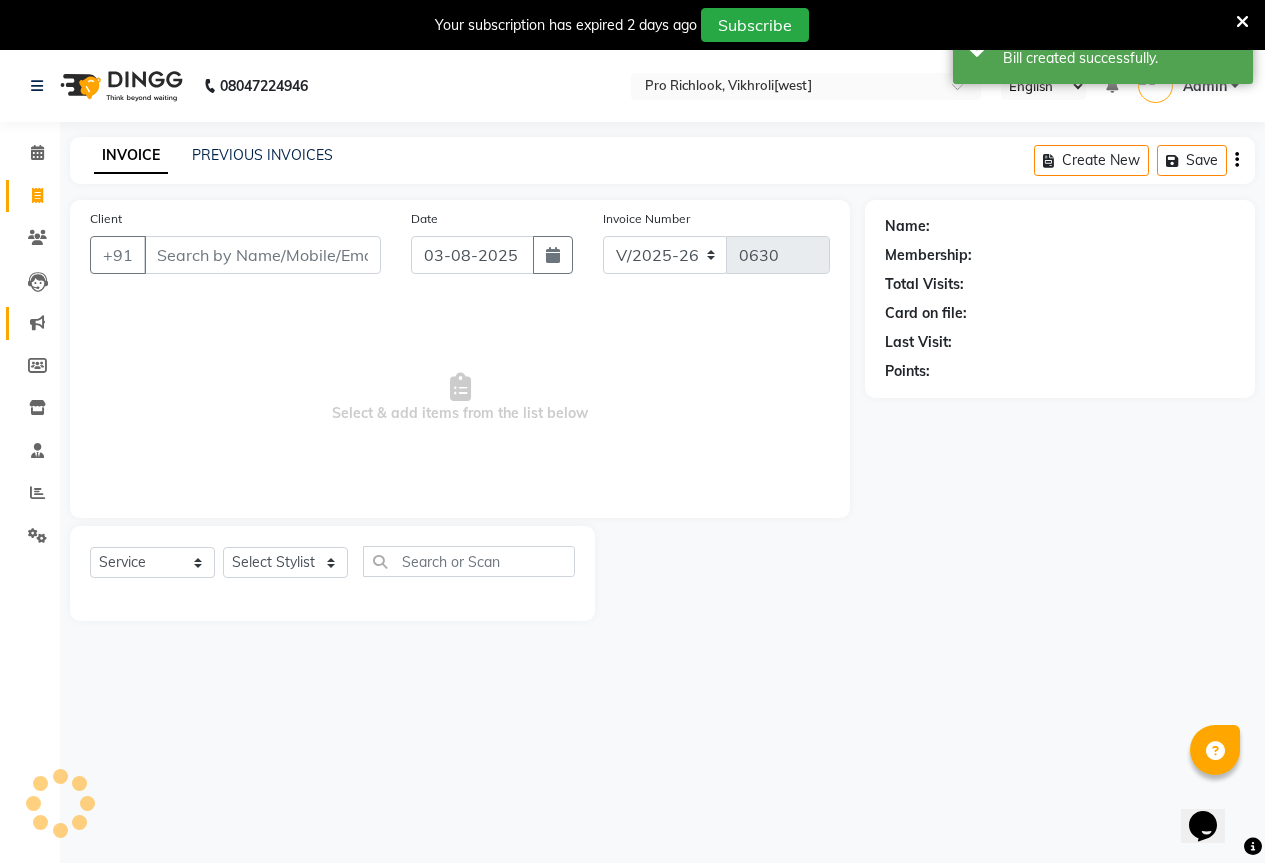 scroll, scrollTop: 50, scrollLeft: 0, axis: vertical 